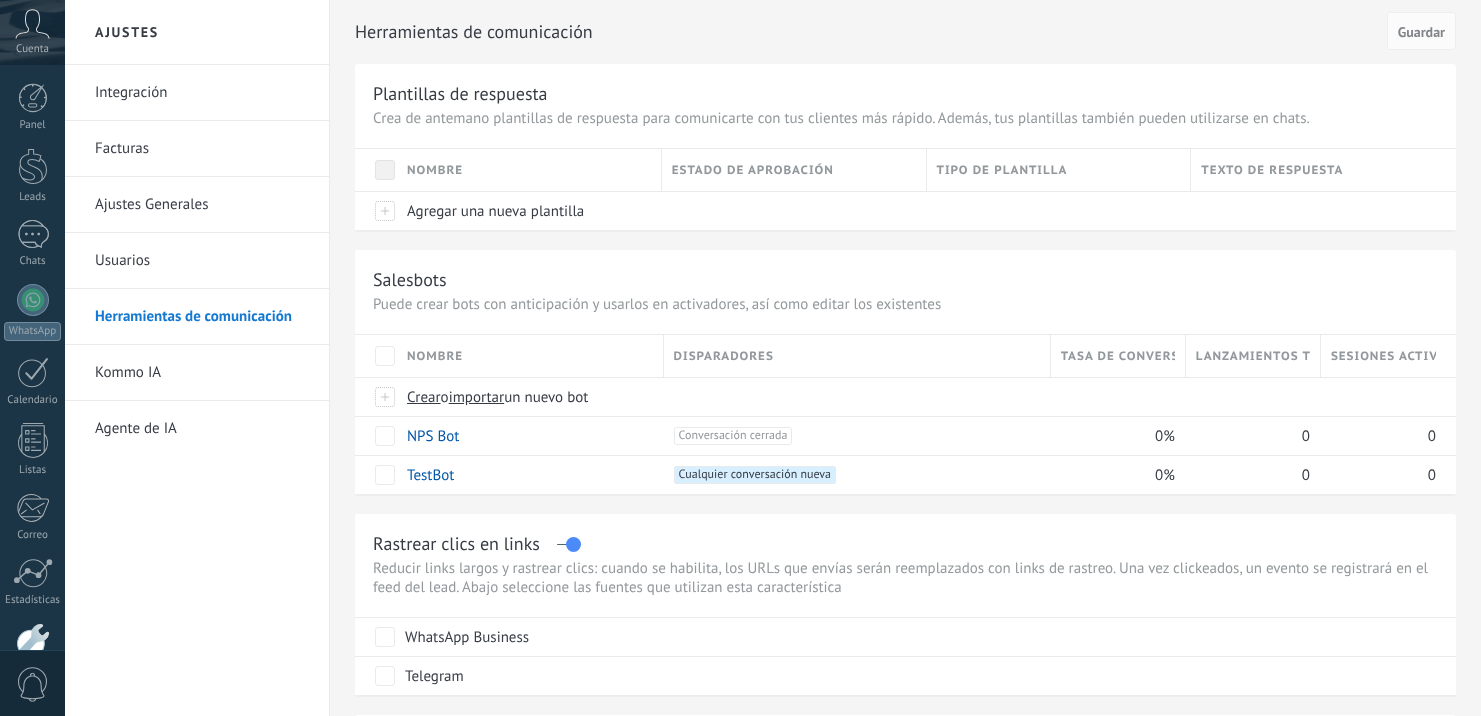 scroll, scrollTop: 0, scrollLeft: 0, axis: both 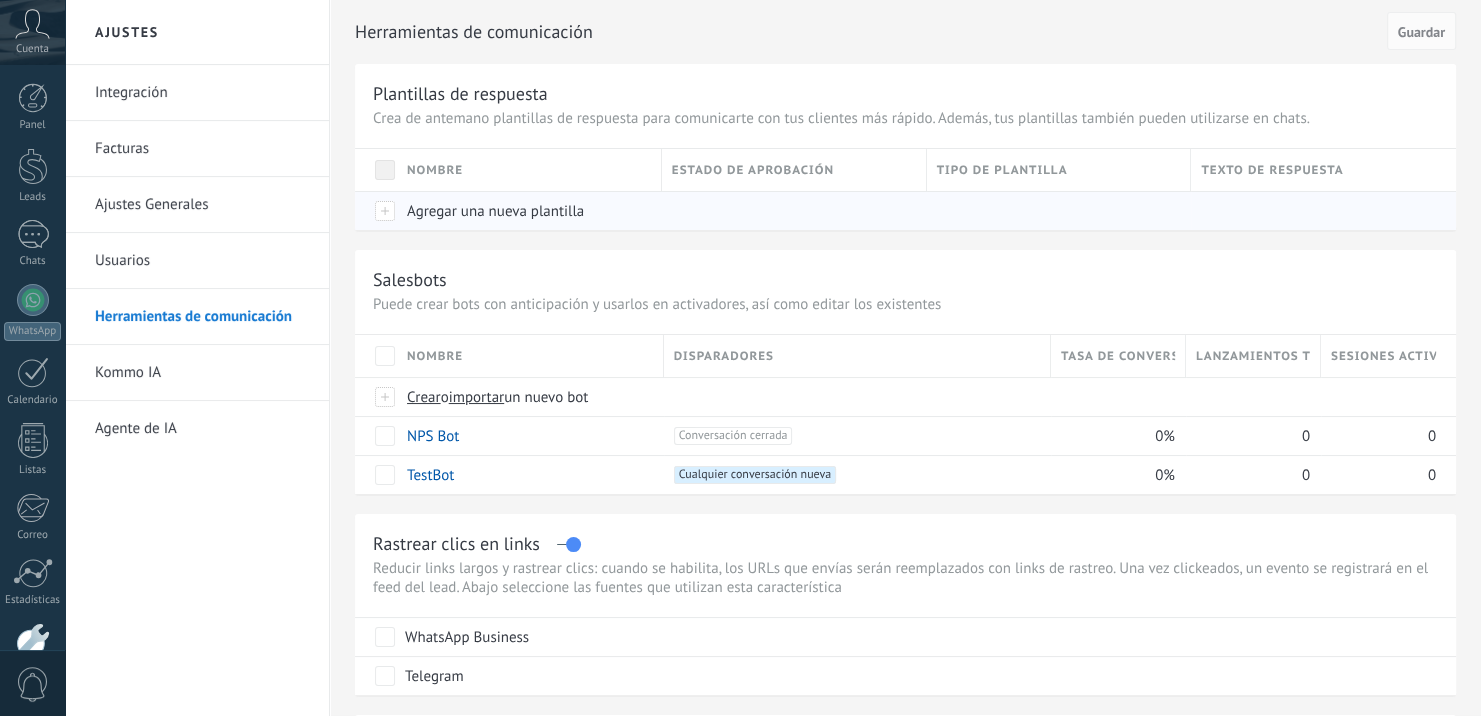 drag, startPoint x: 0, startPoint y: 0, endPoint x: 451, endPoint y: 211, distance: 497.91766 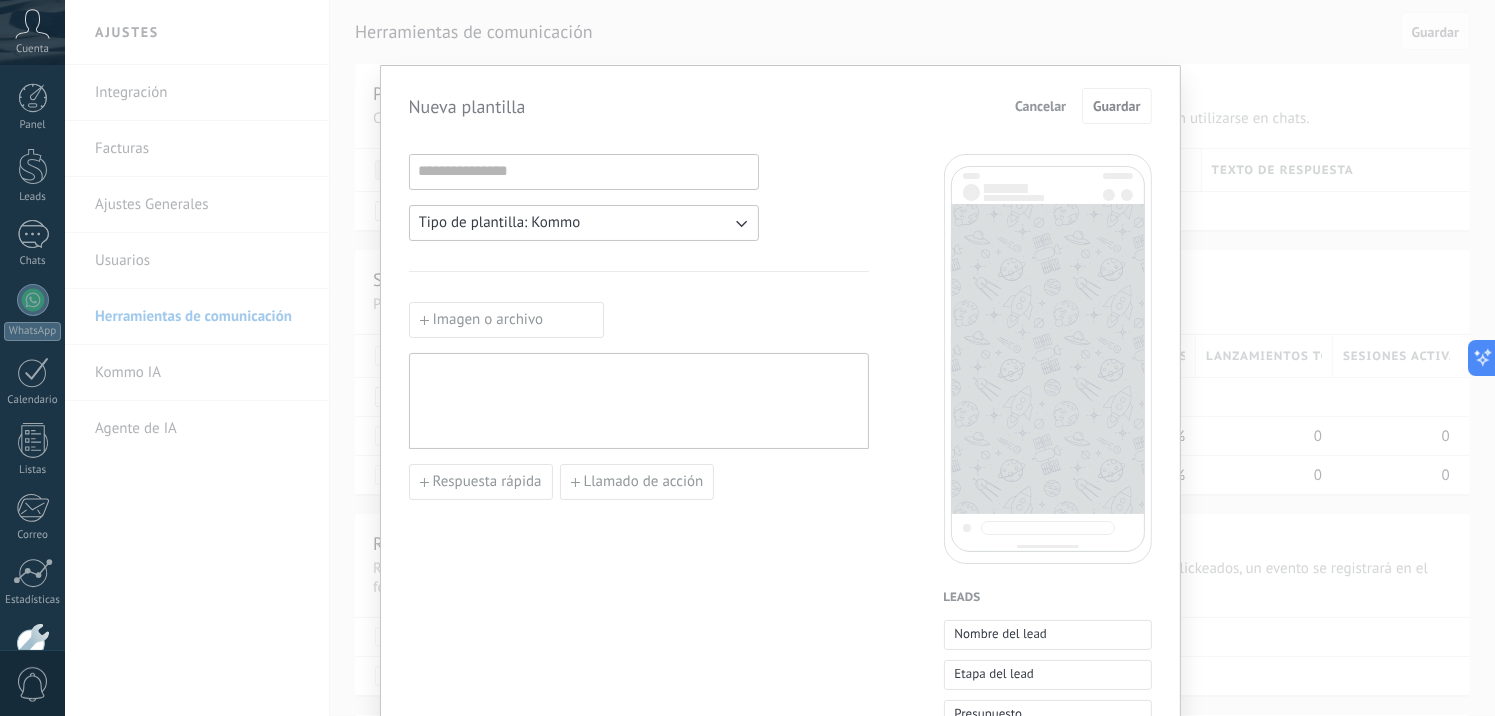 scroll, scrollTop: 0, scrollLeft: 0, axis: both 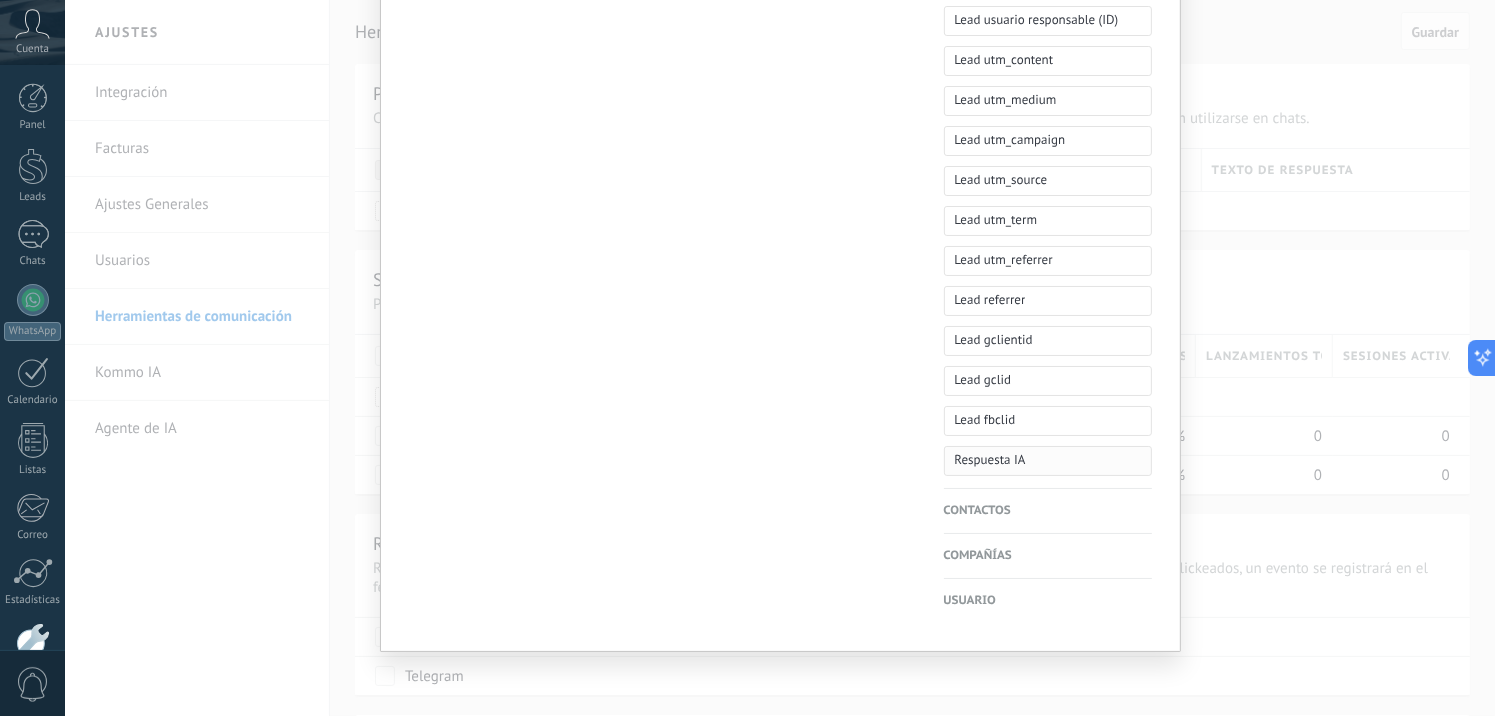 click on "Respuesta IA" at bounding box center (1048, 461) 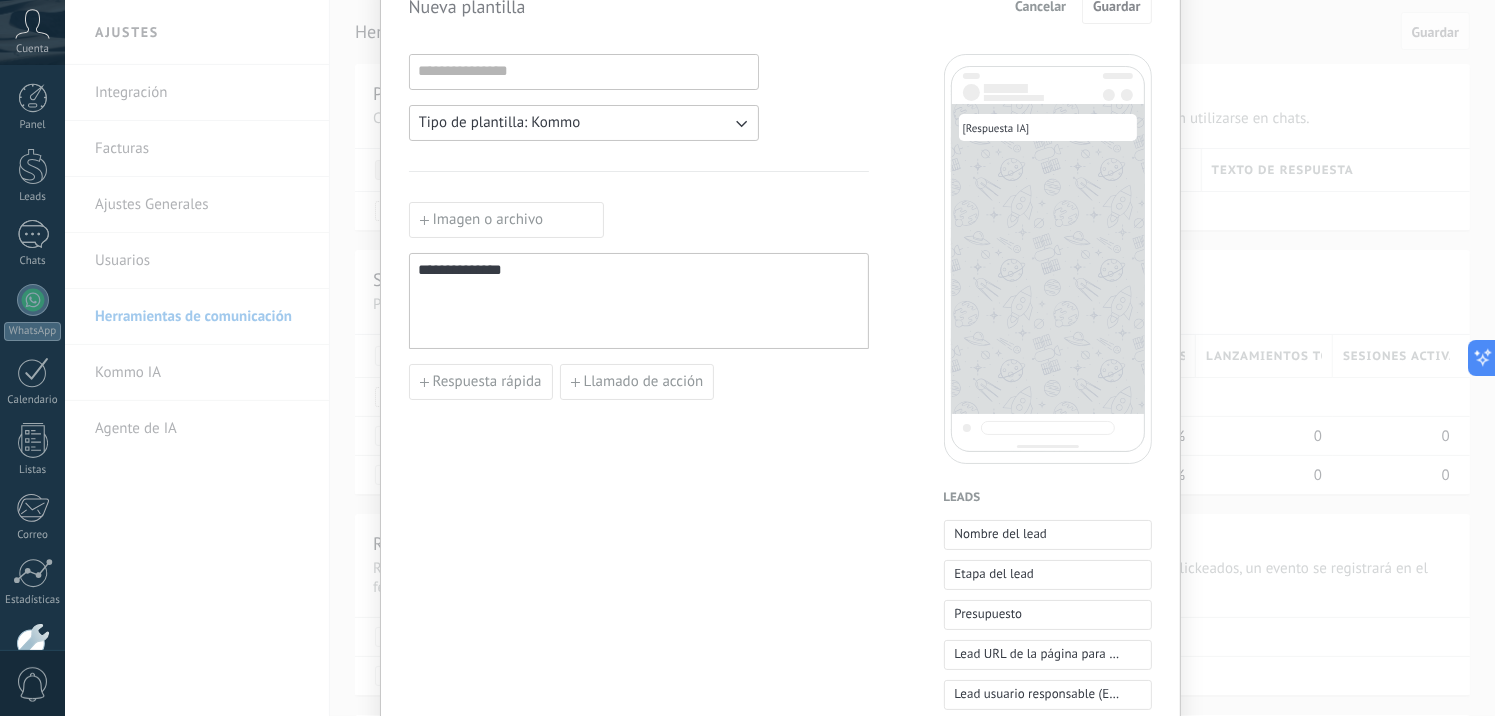 scroll, scrollTop: 0, scrollLeft: 0, axis: both 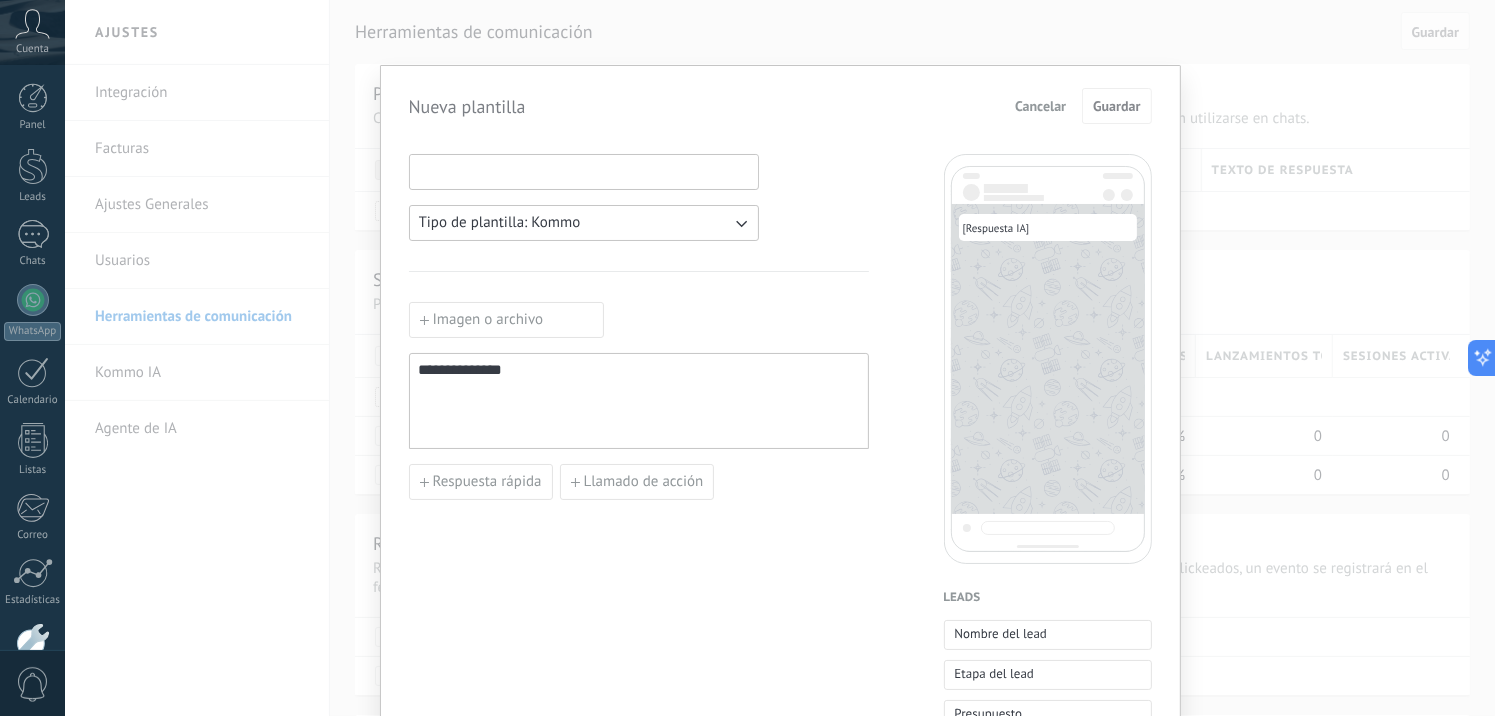click at bounding box center [584, 171] 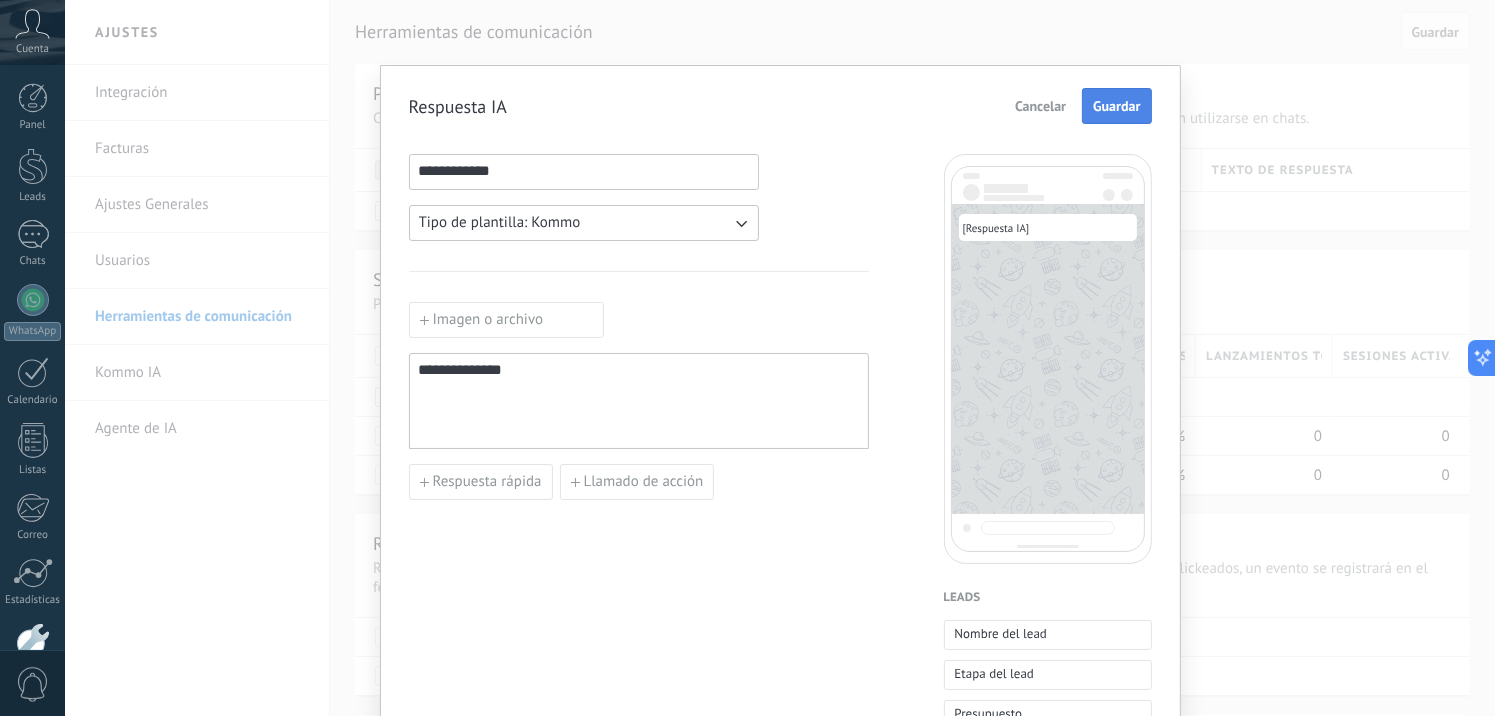 type on "**********" 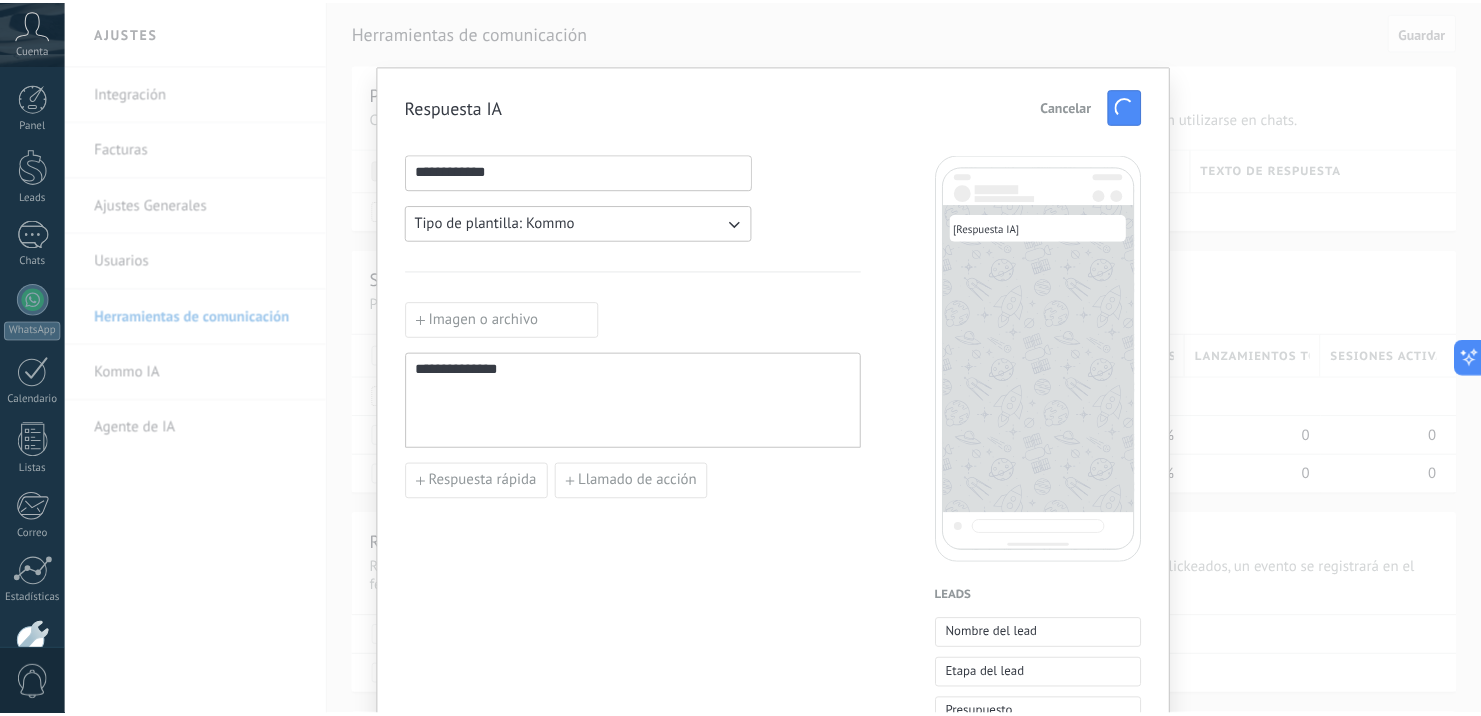 scroll, scrollTop: 0, scrollLeft: 0, axis: both 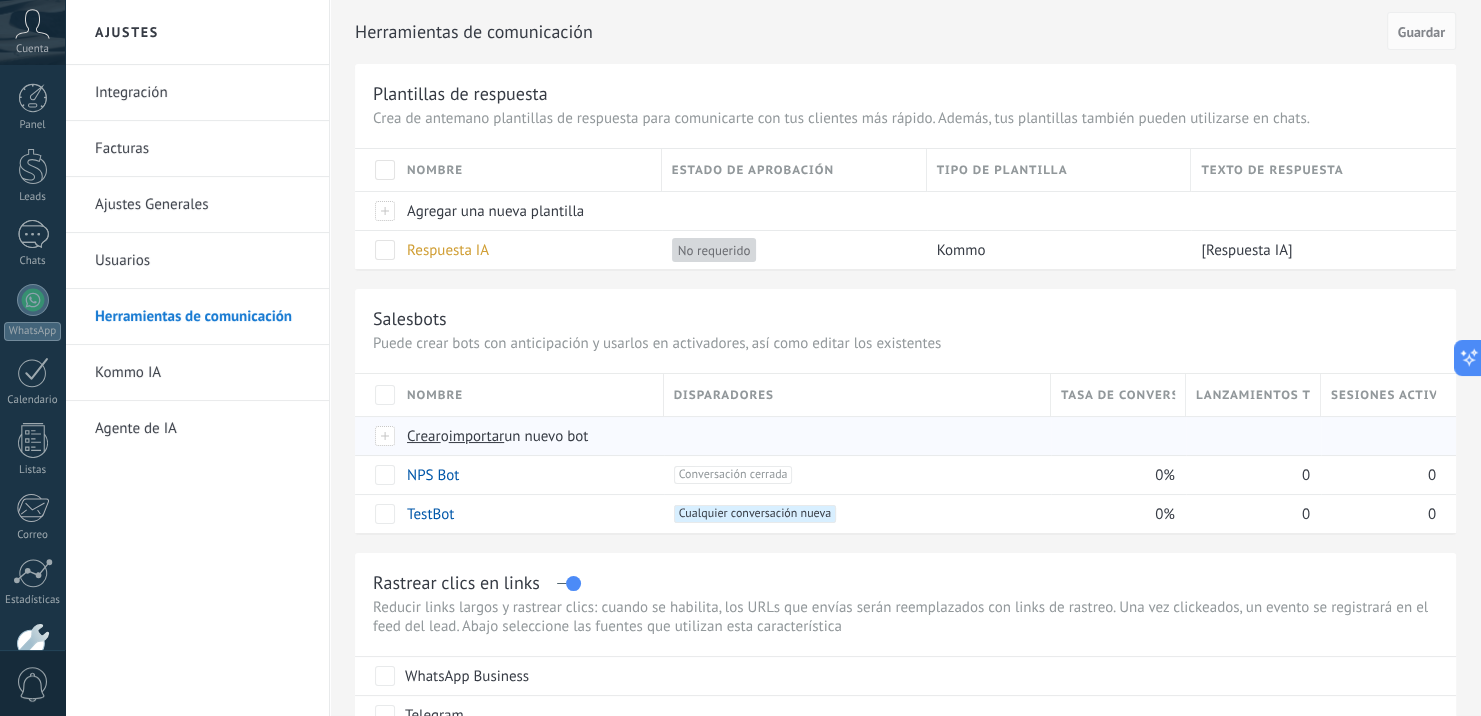 click on "Crear" at bounding box center (424, 436) 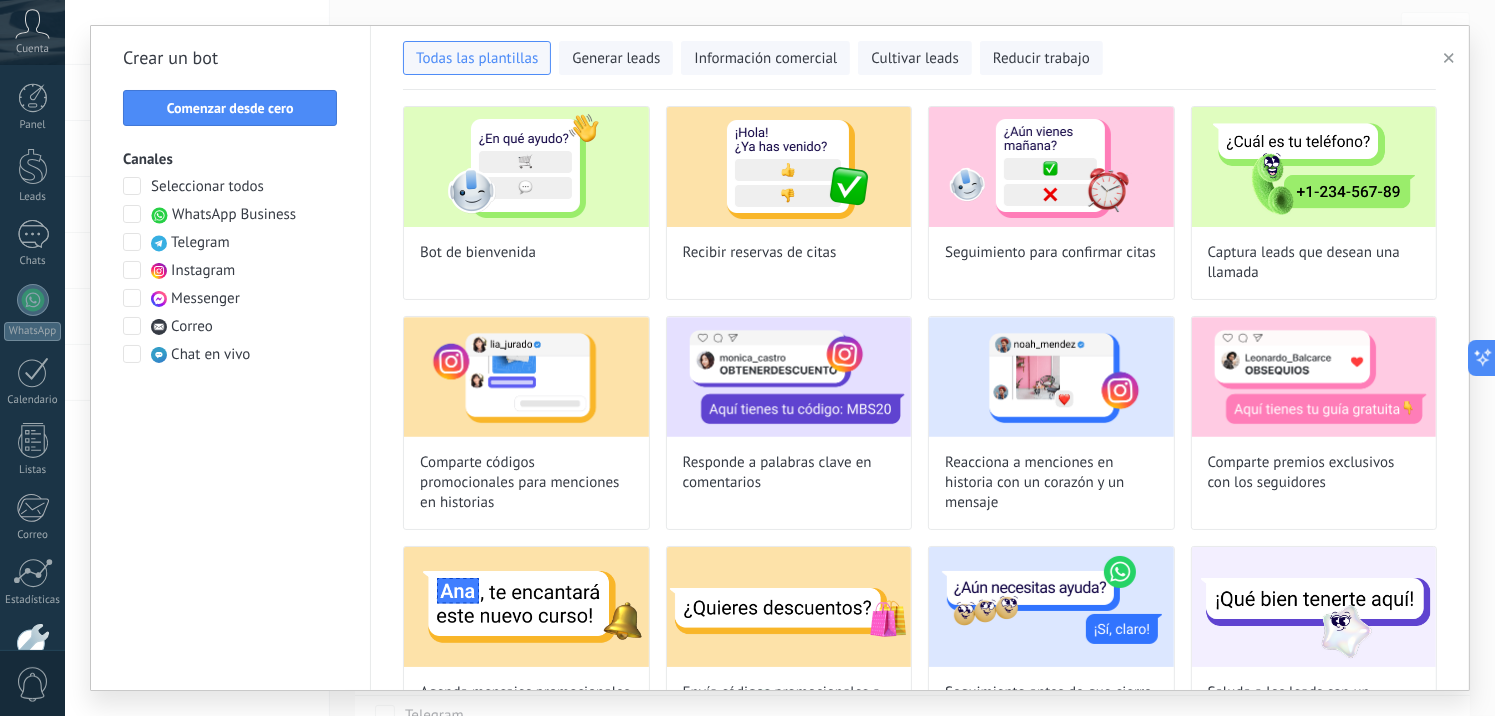 click on "Seleccionar todos" at bounding box center [207, 187] 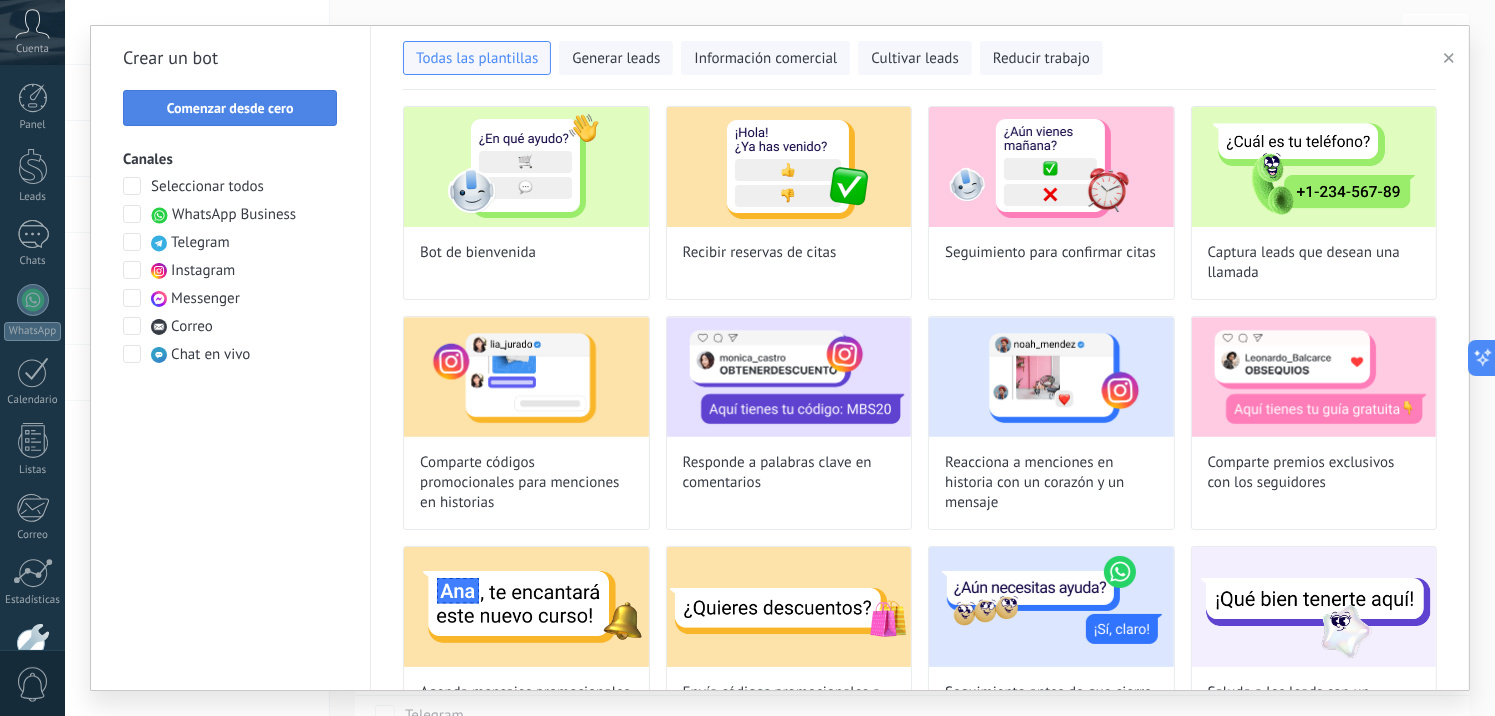 click on "Comenzar desde cero" at bounding box center [230, 108] 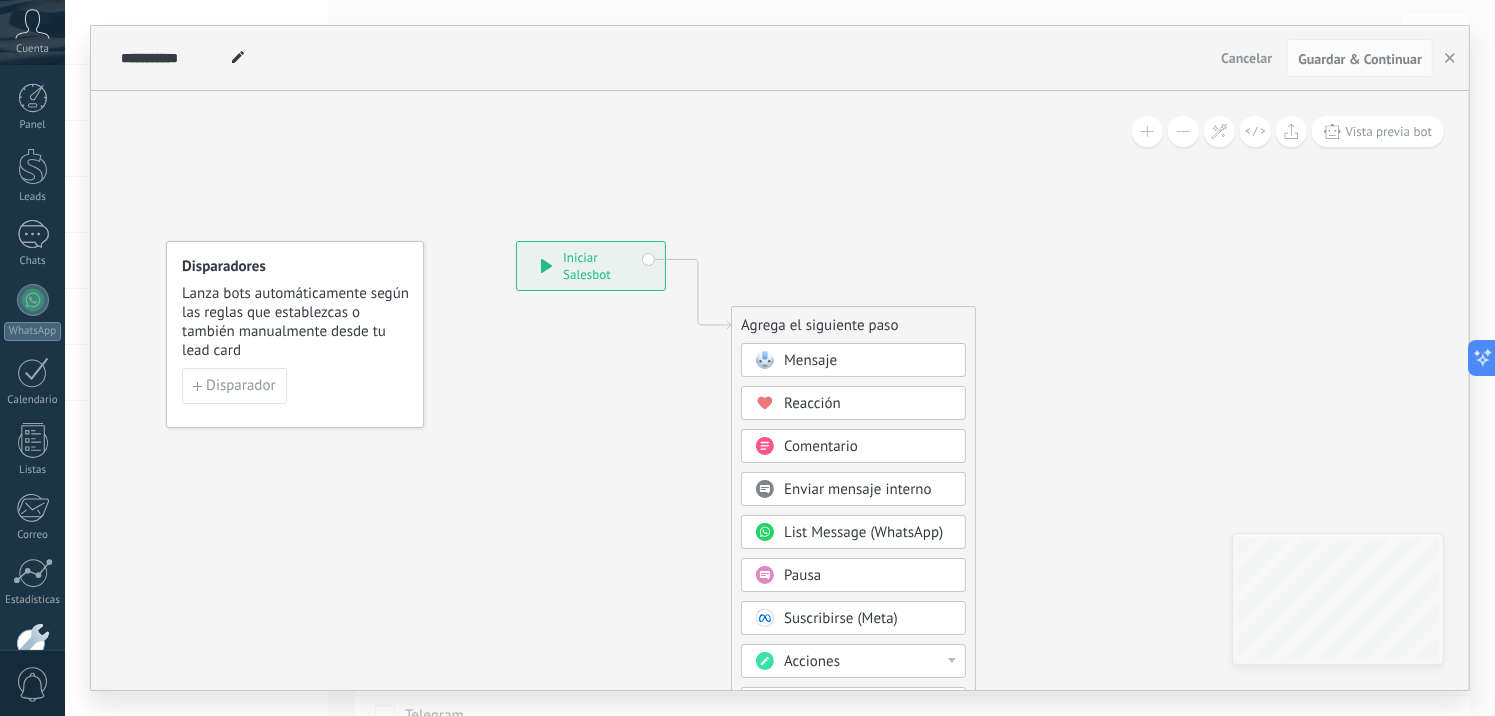 click on "Mensaje" at bounding box center [868, 361] 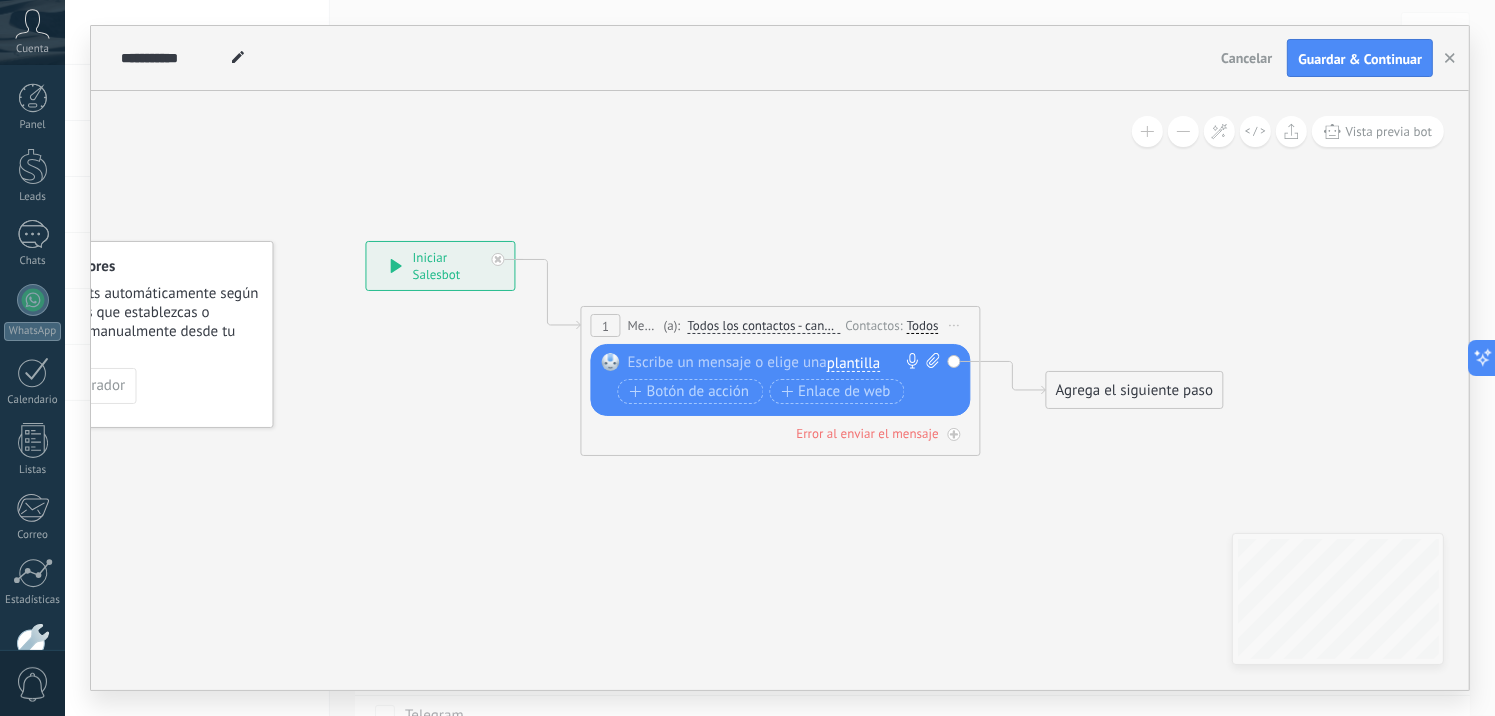 click on "plantilla" at bounding box center [853, 364] 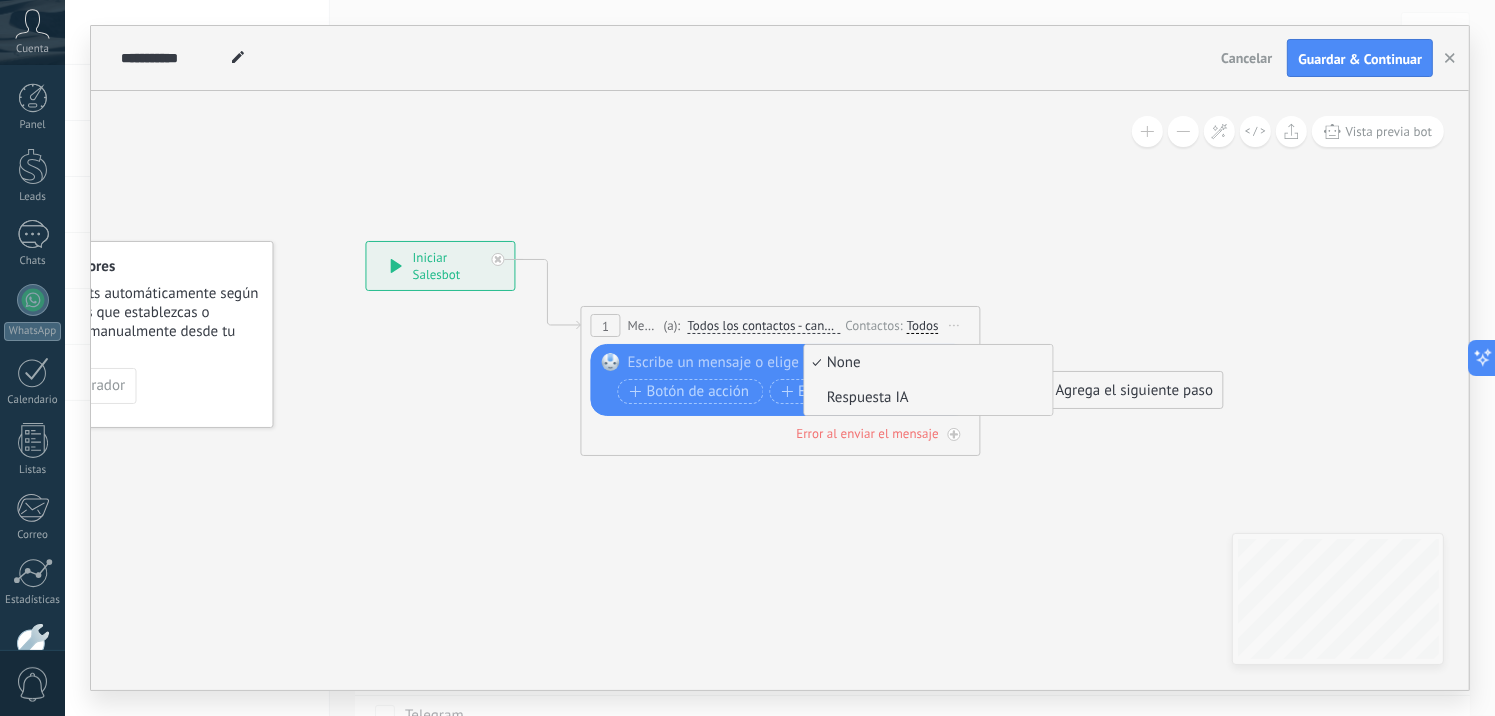 click on "Respuesta IA" at bounding box center (926, 363) 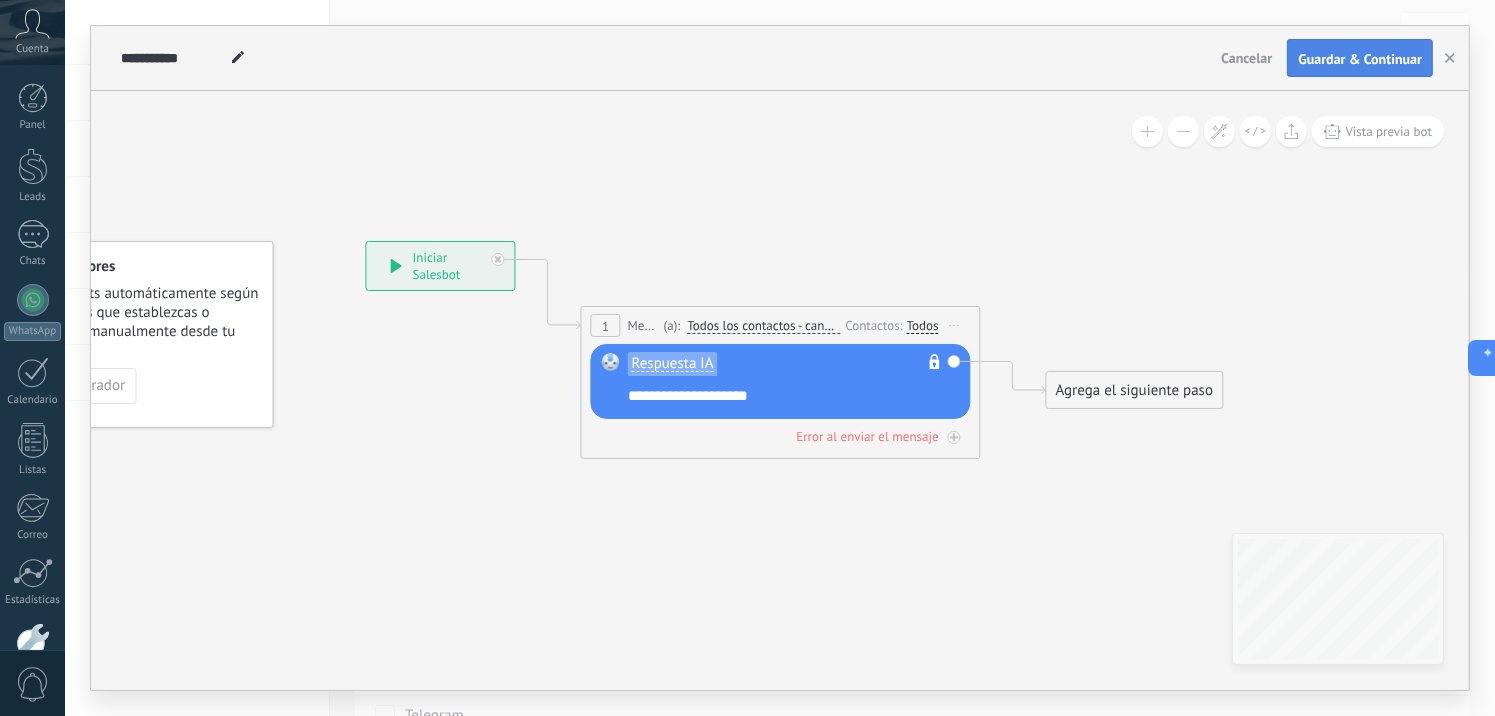 click on "Guardar & Continuar" at bounding box center [1360, 58] 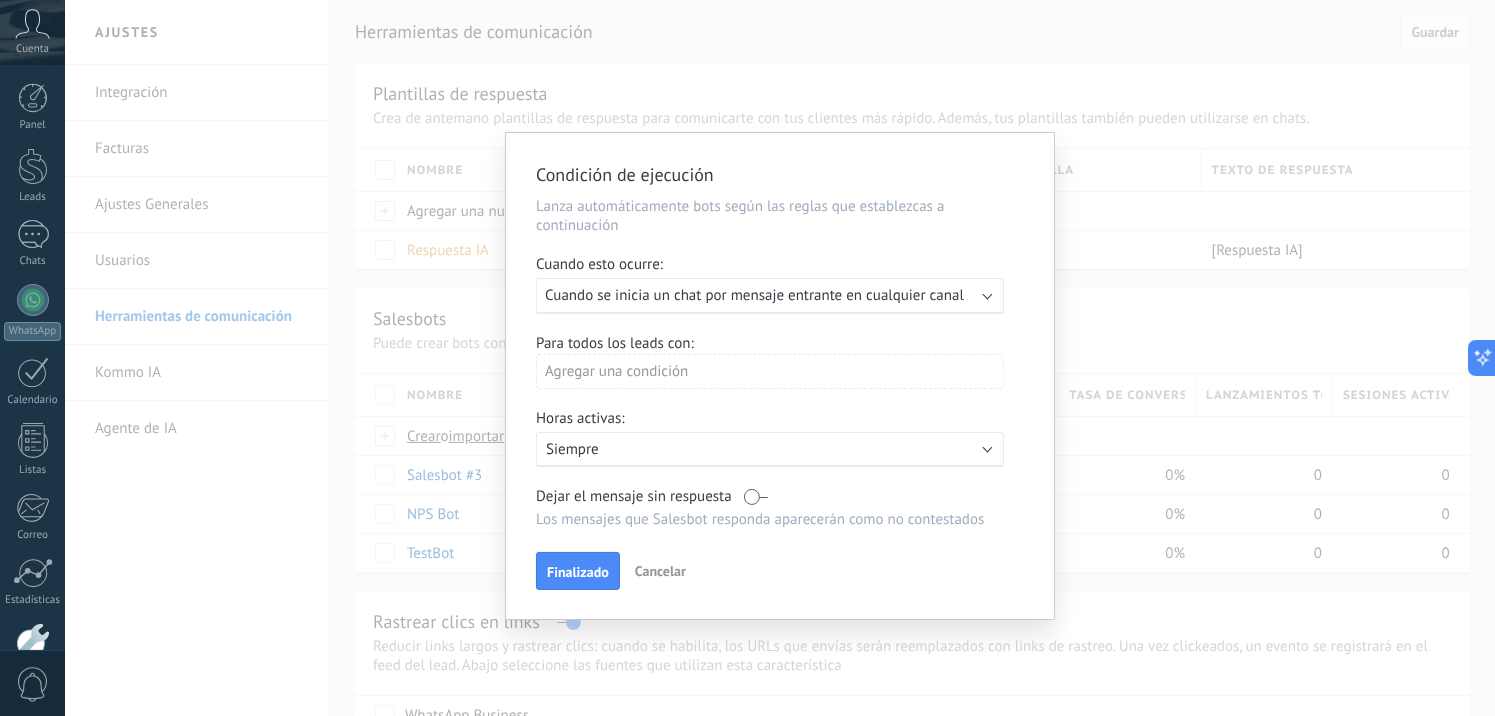 click on "Finalizado" at bounding box center (578, 572) 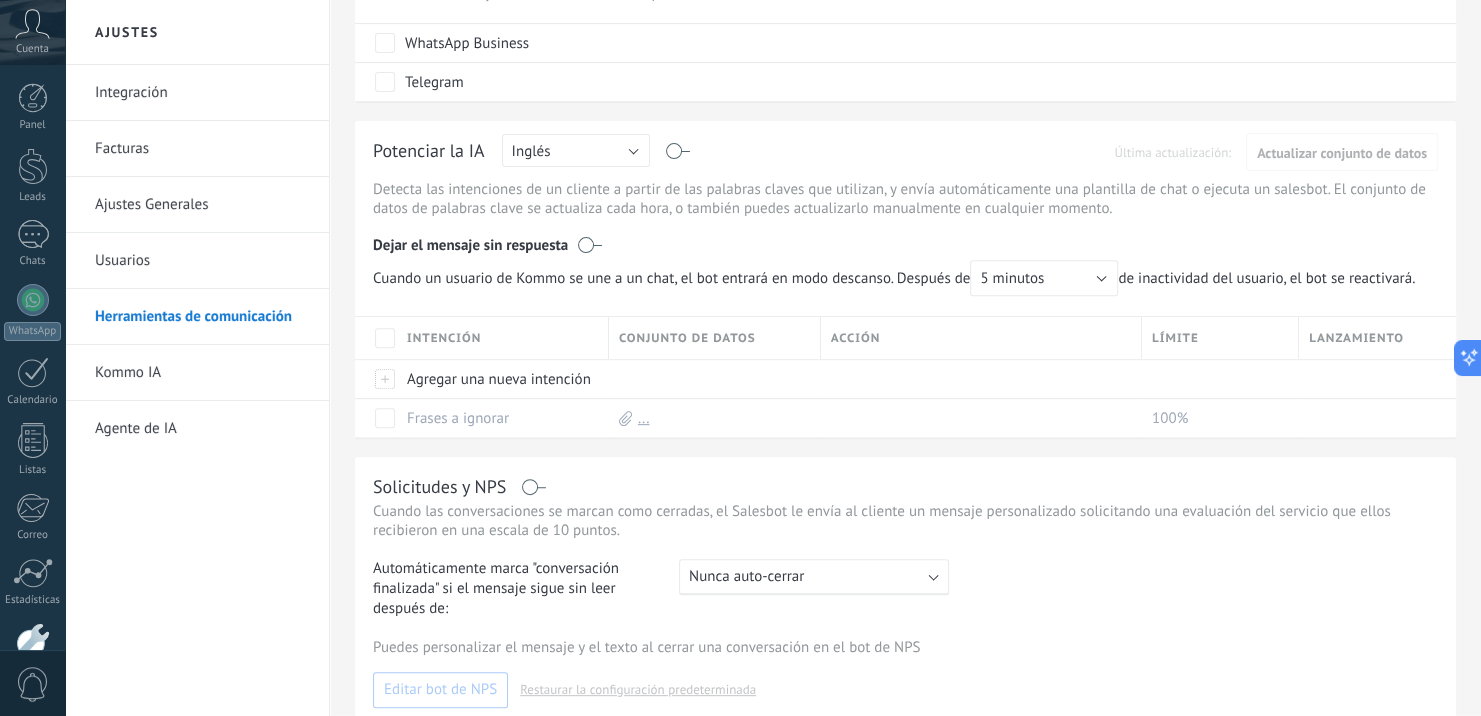 scroll, scrollTop: 900, scrollLeft: 0, axis: vertical 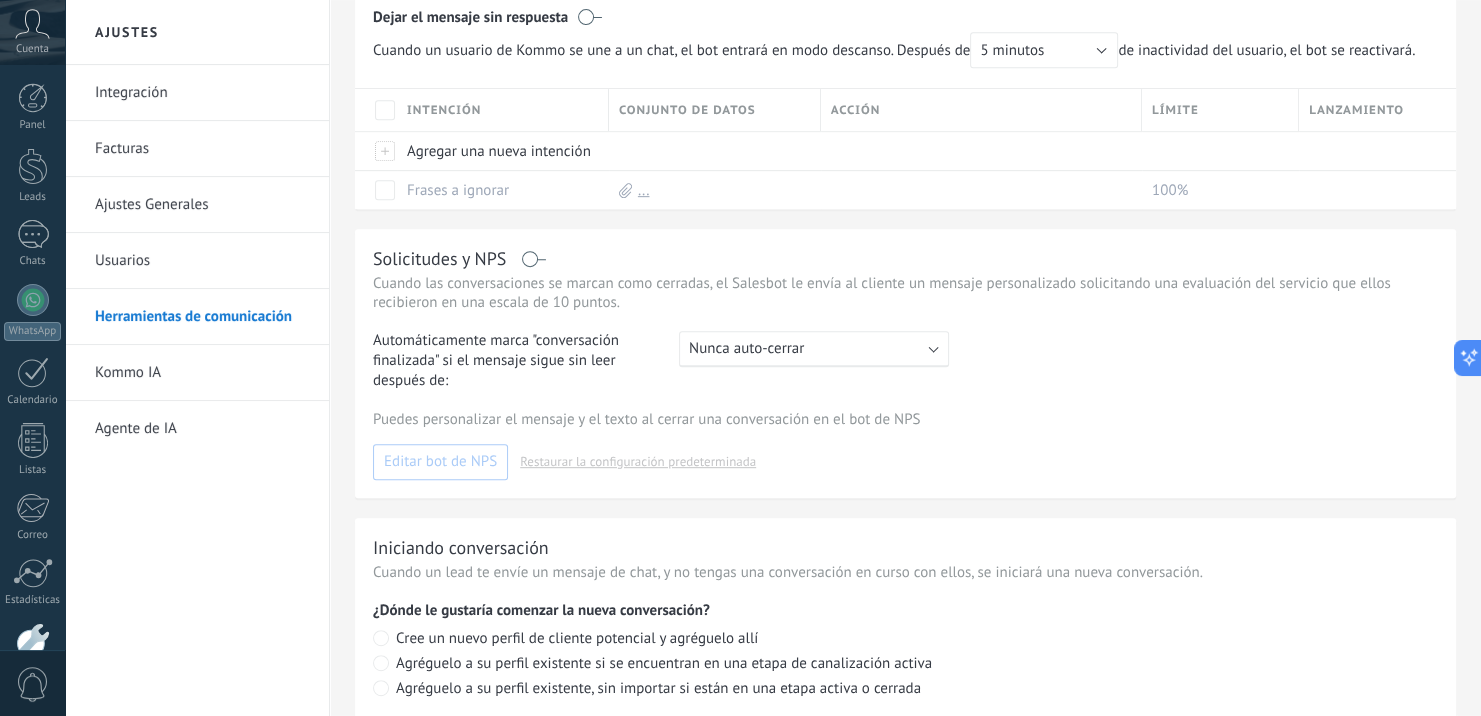 click on "Herramientas de comunicación" at bounding box center (202, 317) 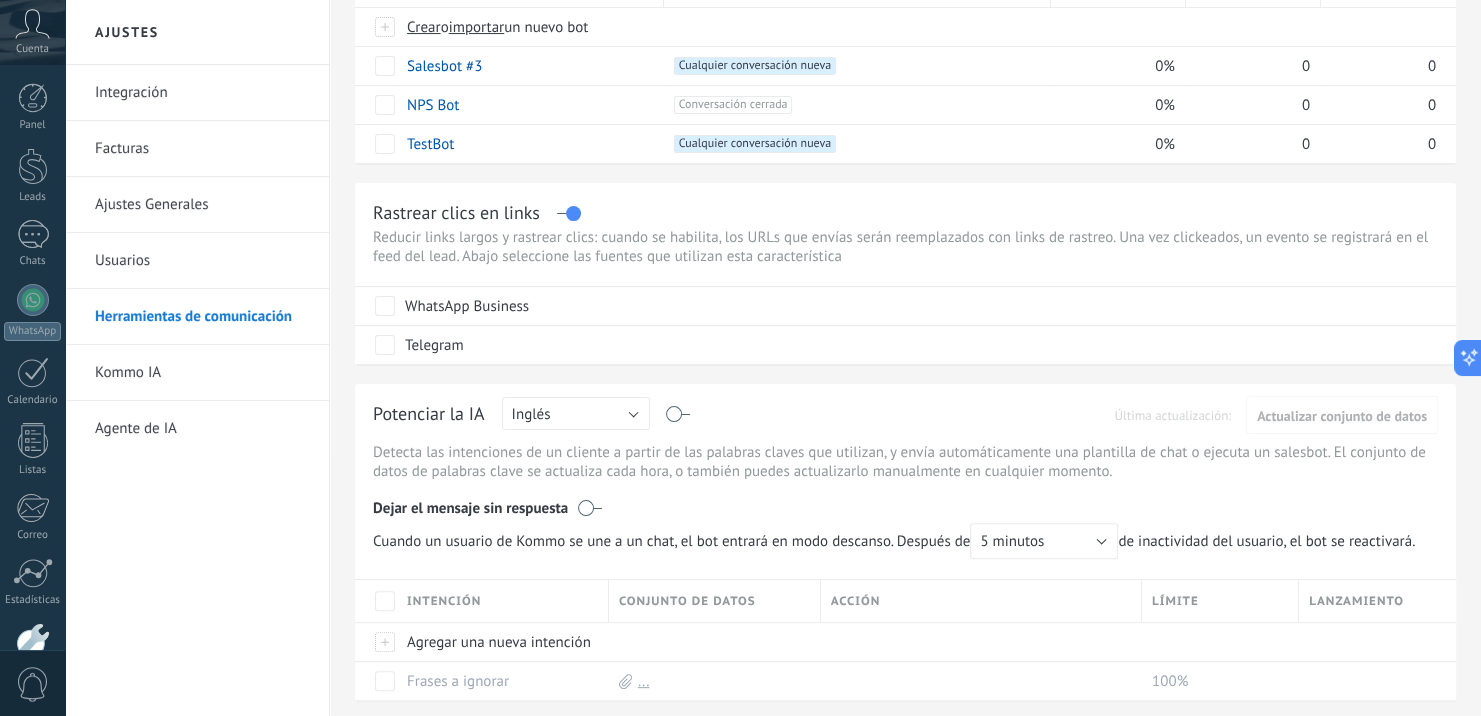 scroll, scrollTop: 300, scrollLeft: 0, axis: vertical 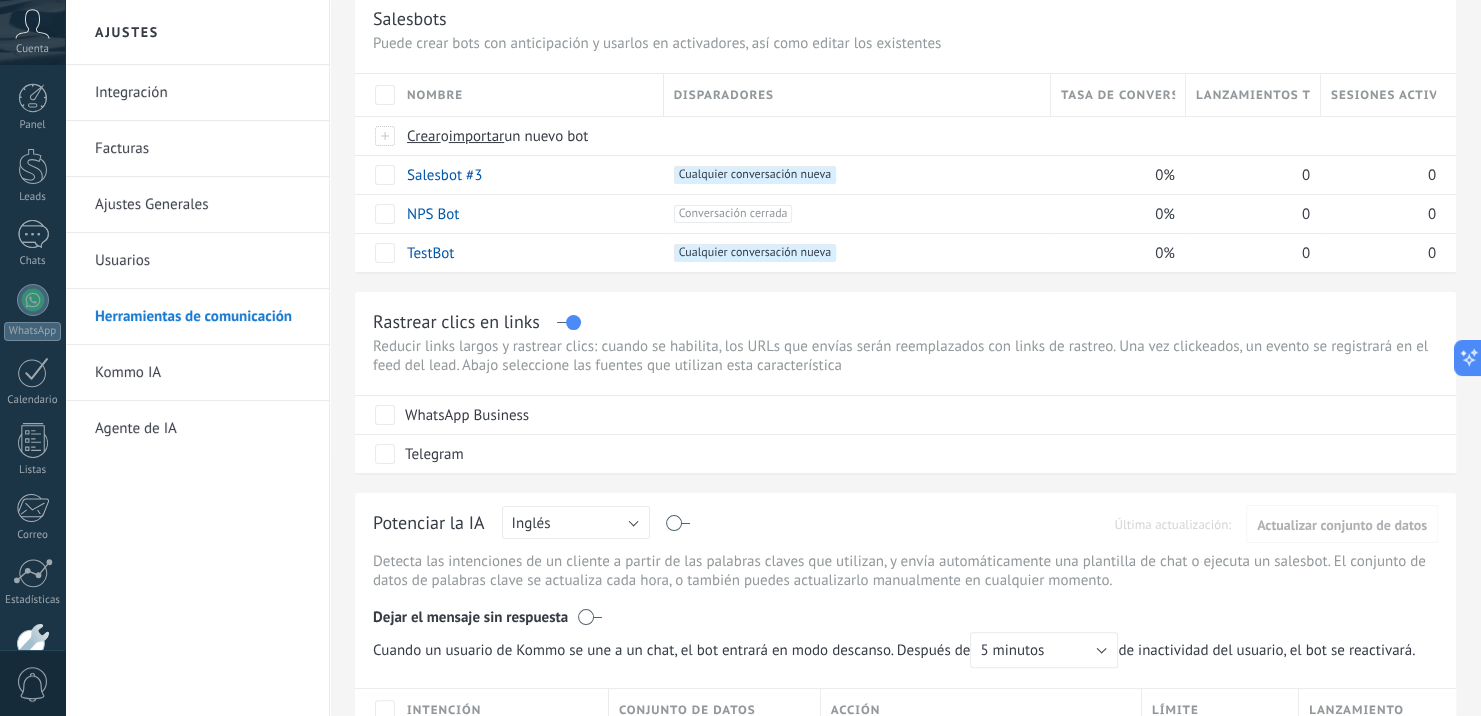 click on "Integración" at bounding box center (202, 93) 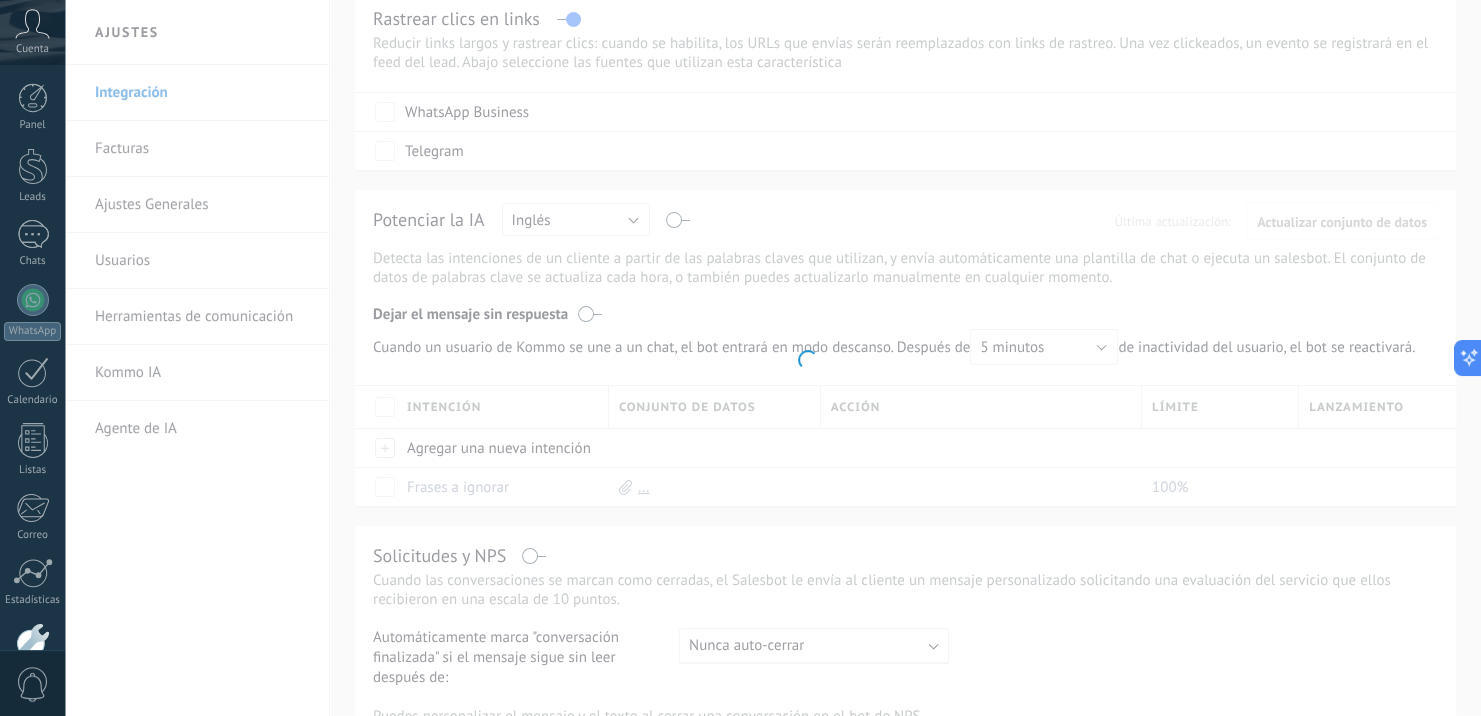 scroll, scrollTop: 0, scrollLeft: 0, axis: both 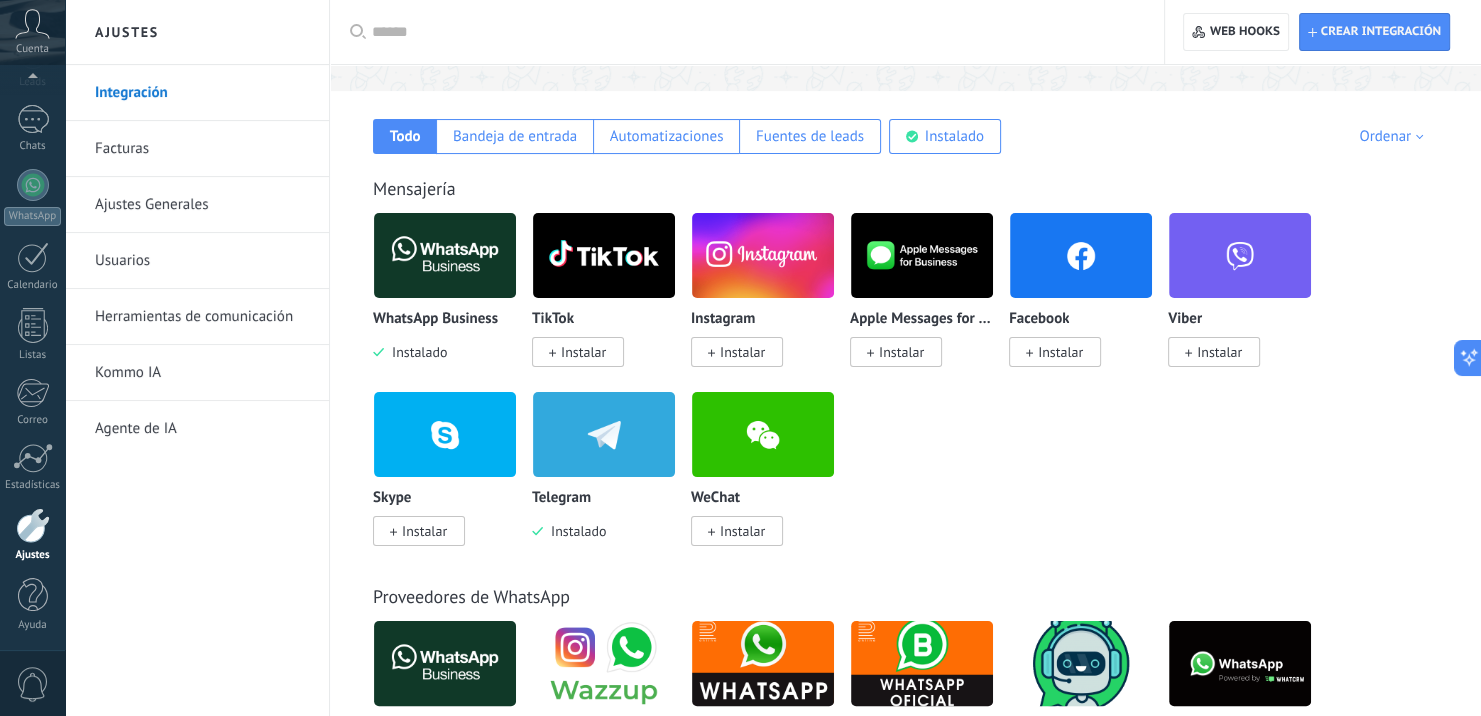 click at bounding box center (604, 434) 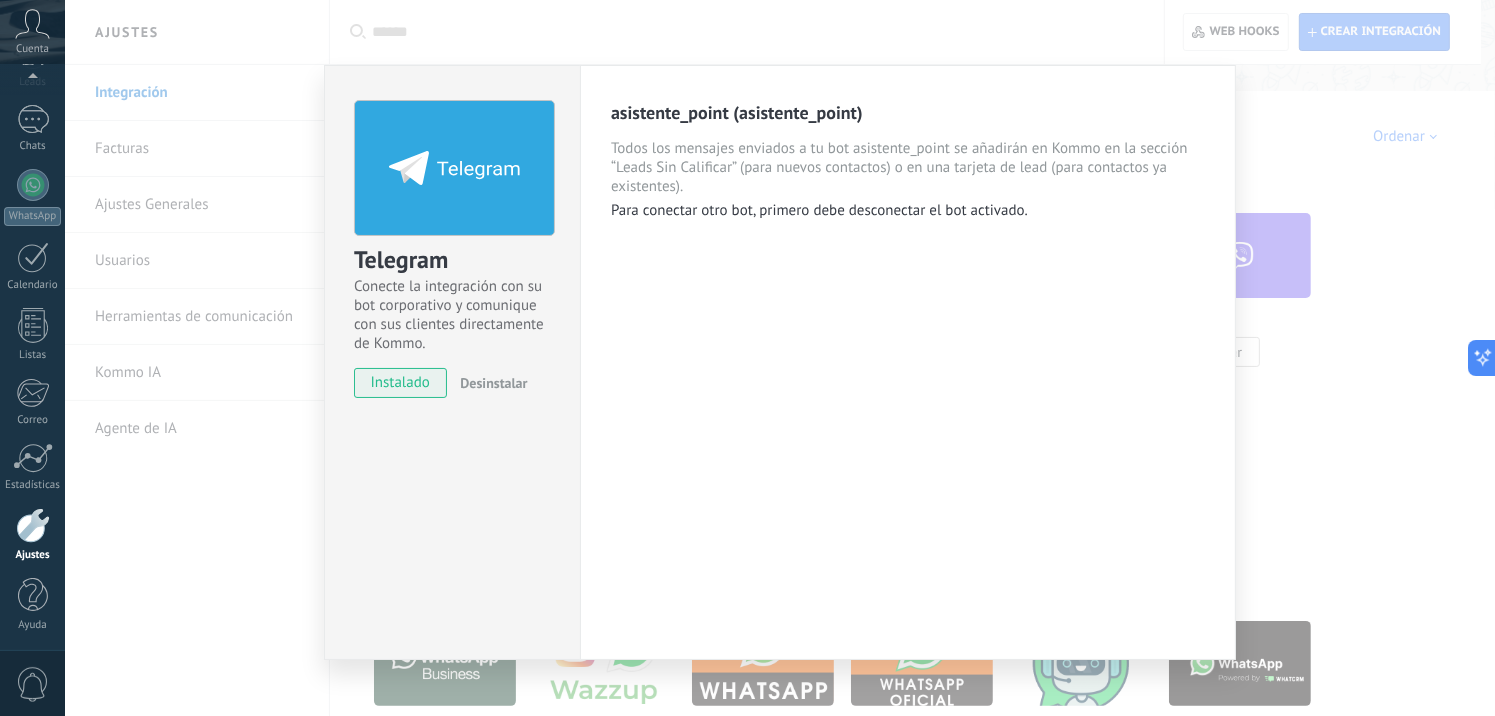 click on "Desinstalar" at bounding box center (493, 383) 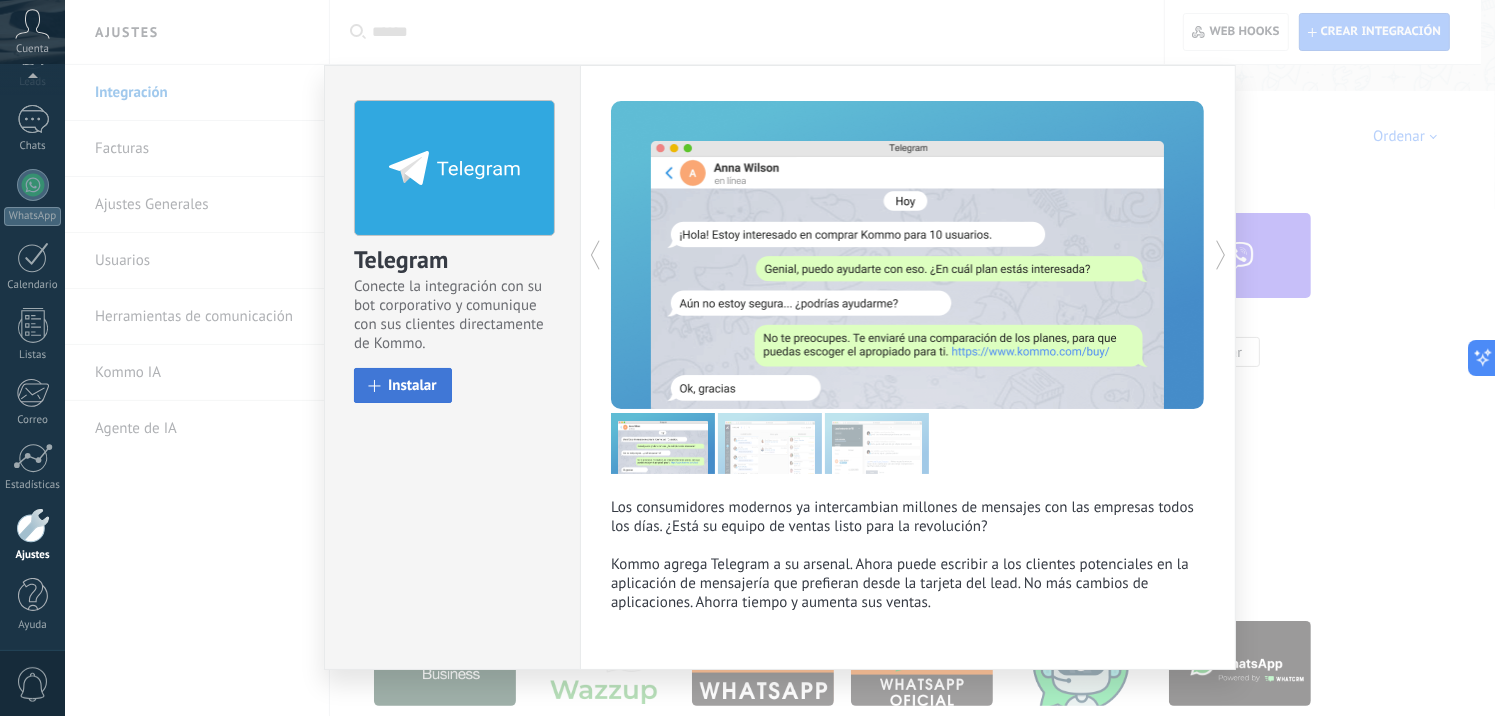 click on "Instalar" at bounding box center (412, 385) 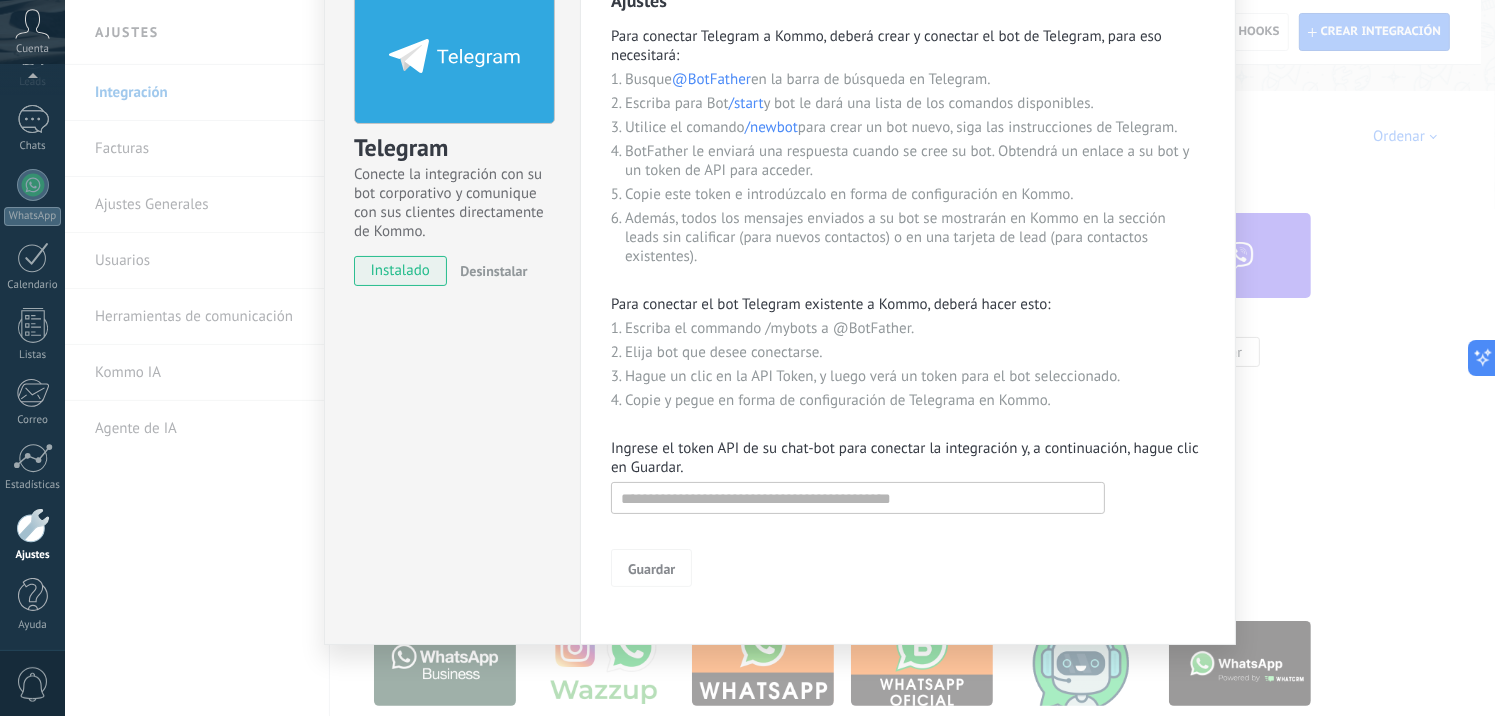 scroll, scrollTop: 116, scrollLeft: 0, axis: vertical 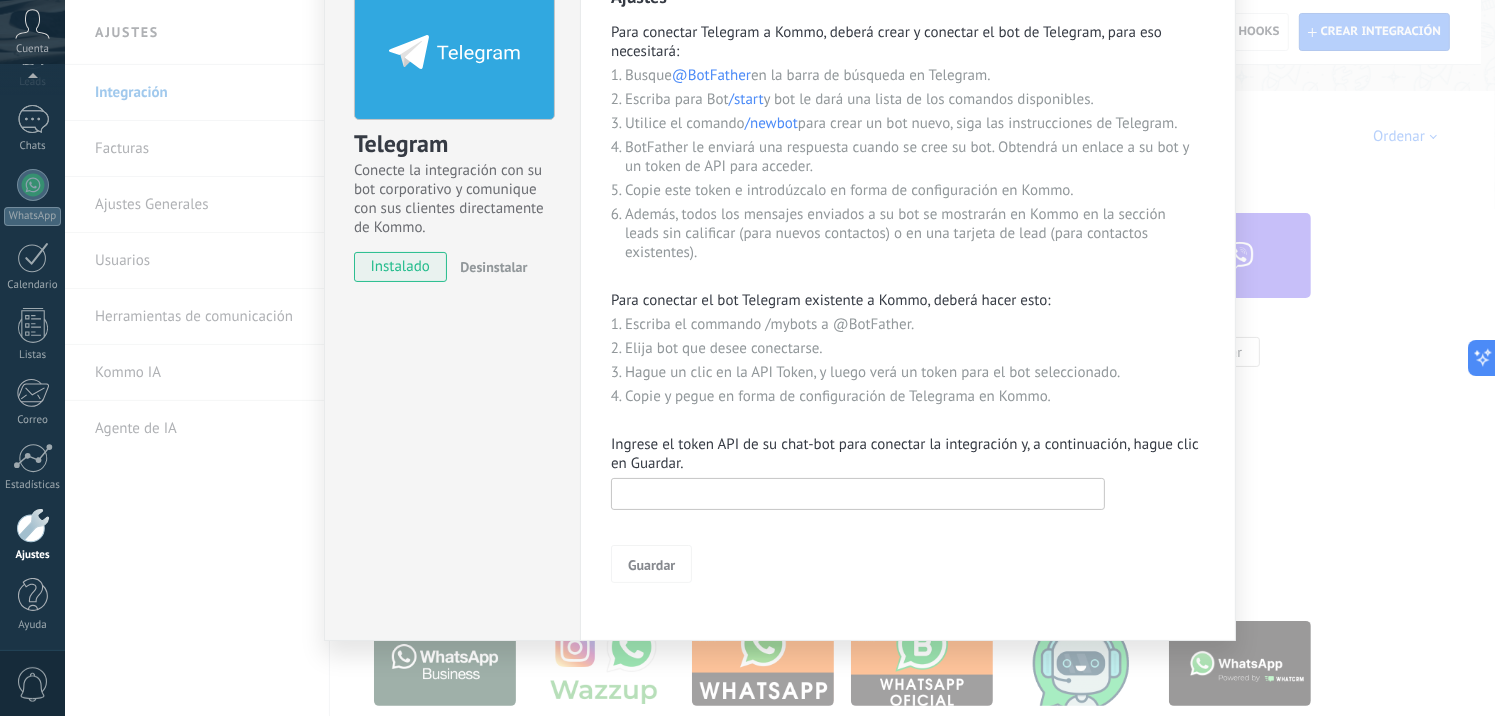 click at bounding box center [858, 494] 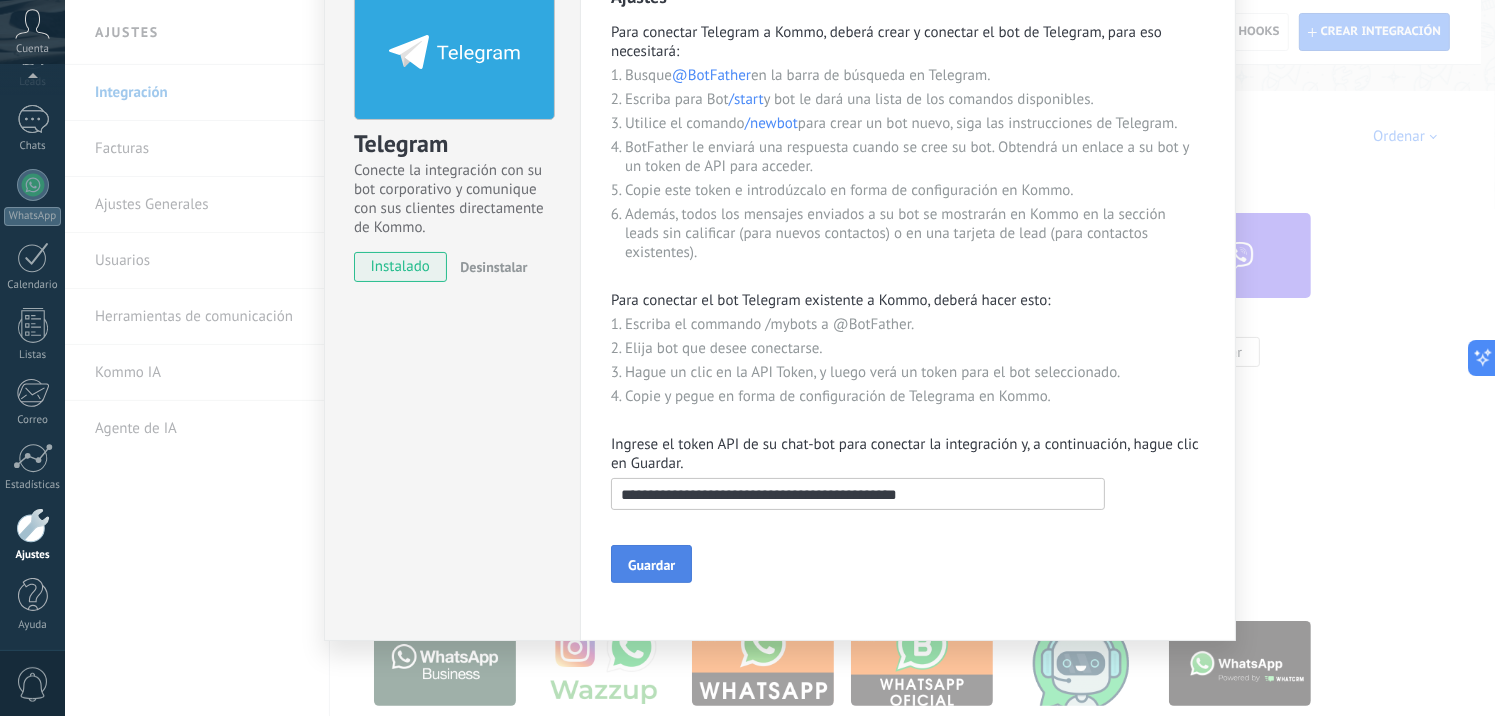 type on "**********" 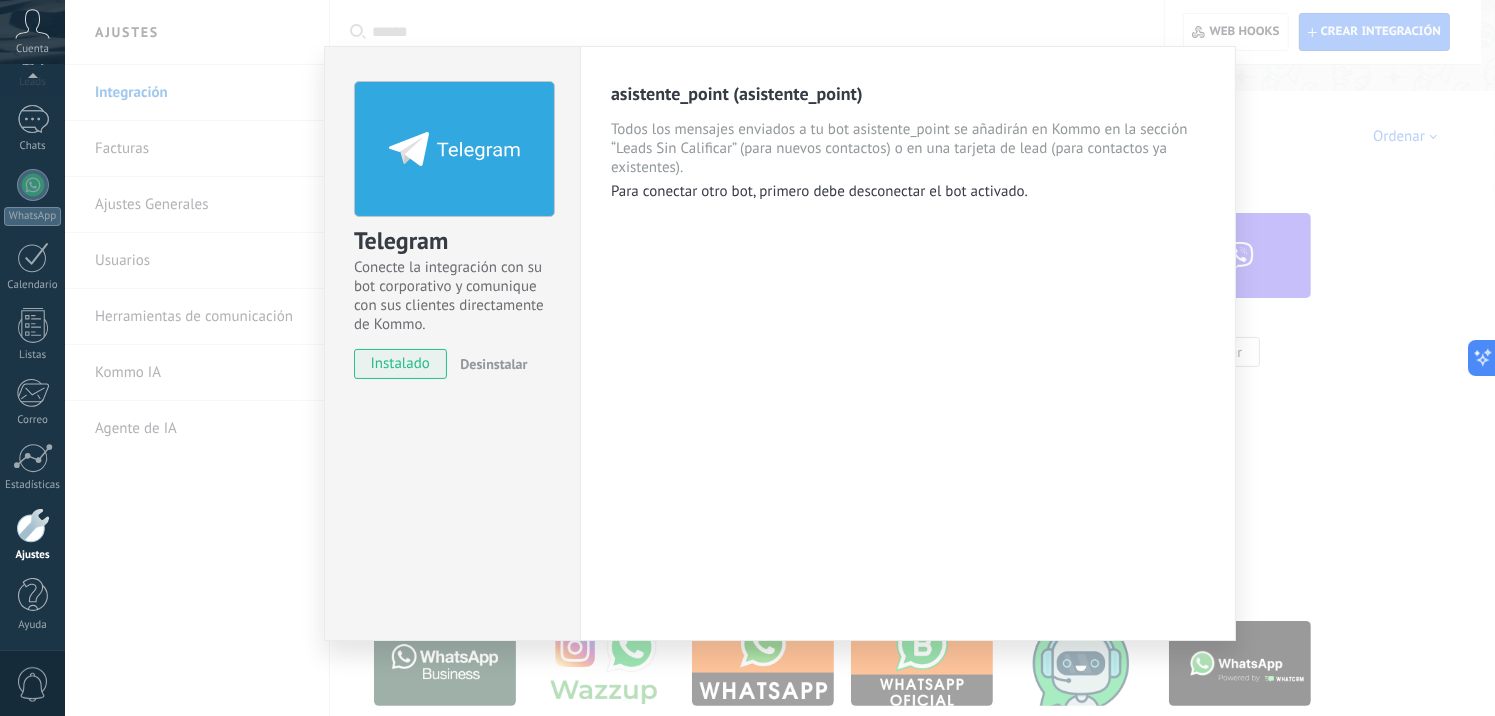scroll, scrollTop: 19, scrollLeft: 0, axis: vertical 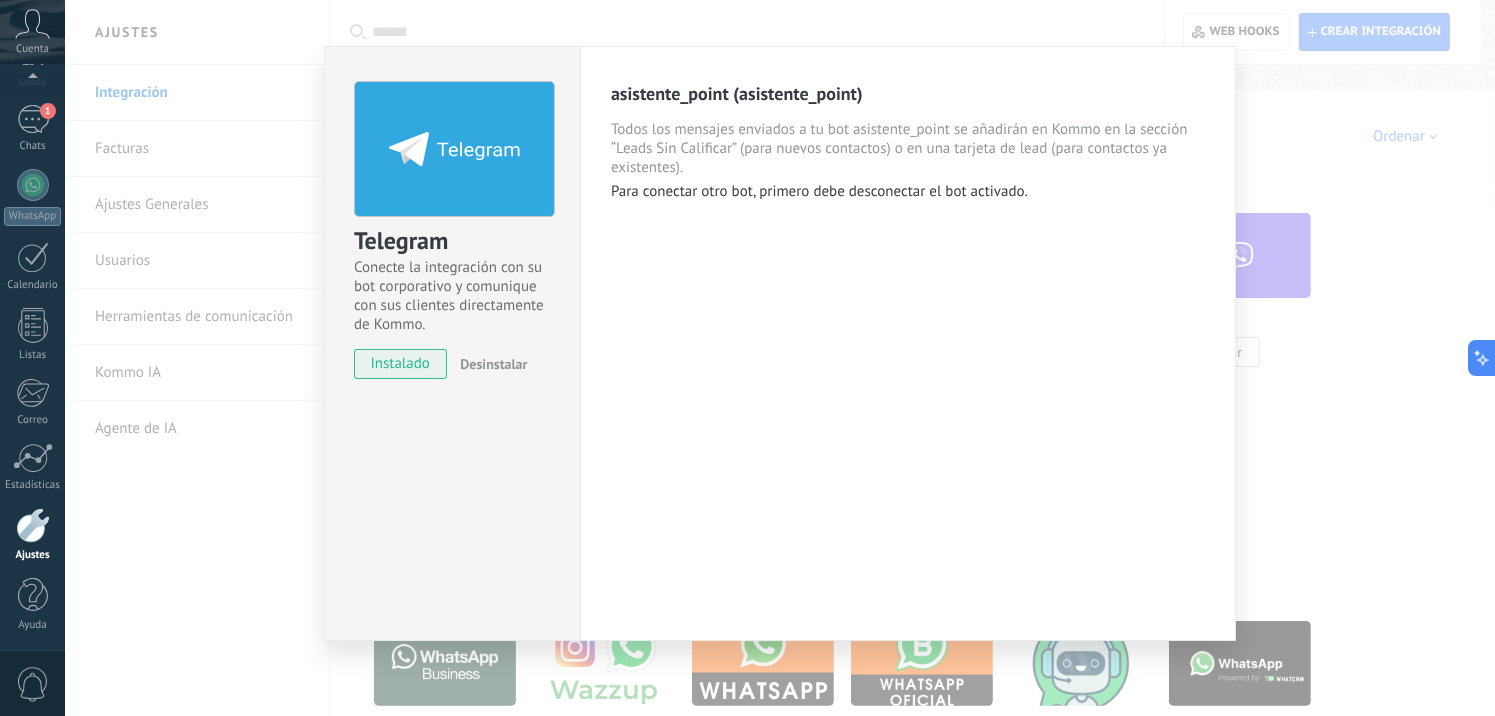 click on "Telegram Conecte la integración con su bot corporativo y comunique con sus clientes directamente de Kommo. instalado Desinstalar asistente_point (asistente_point) Todos los mensajes enviados a tu bot asistente_point se añadirán en Kommo en la sección “Leads Sin Calificar” (para nuevos contactos) o en una tarjeta de lead (para contactos ya existentes). Para conectar otro bot, primero debe desconectar el bot activado. más" at bounding box center [780, 358] 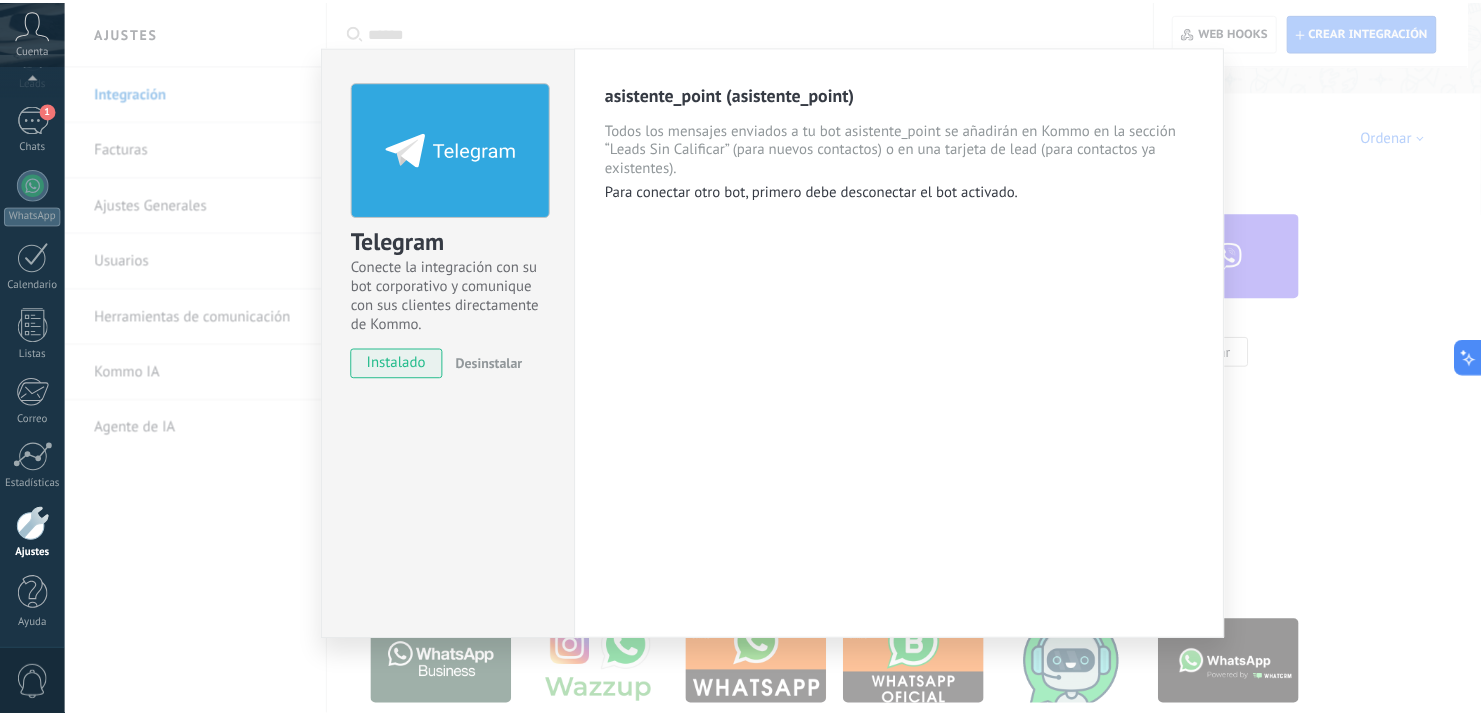 scroll, scrollTop: 0, scrollLeft: 0, axis: both 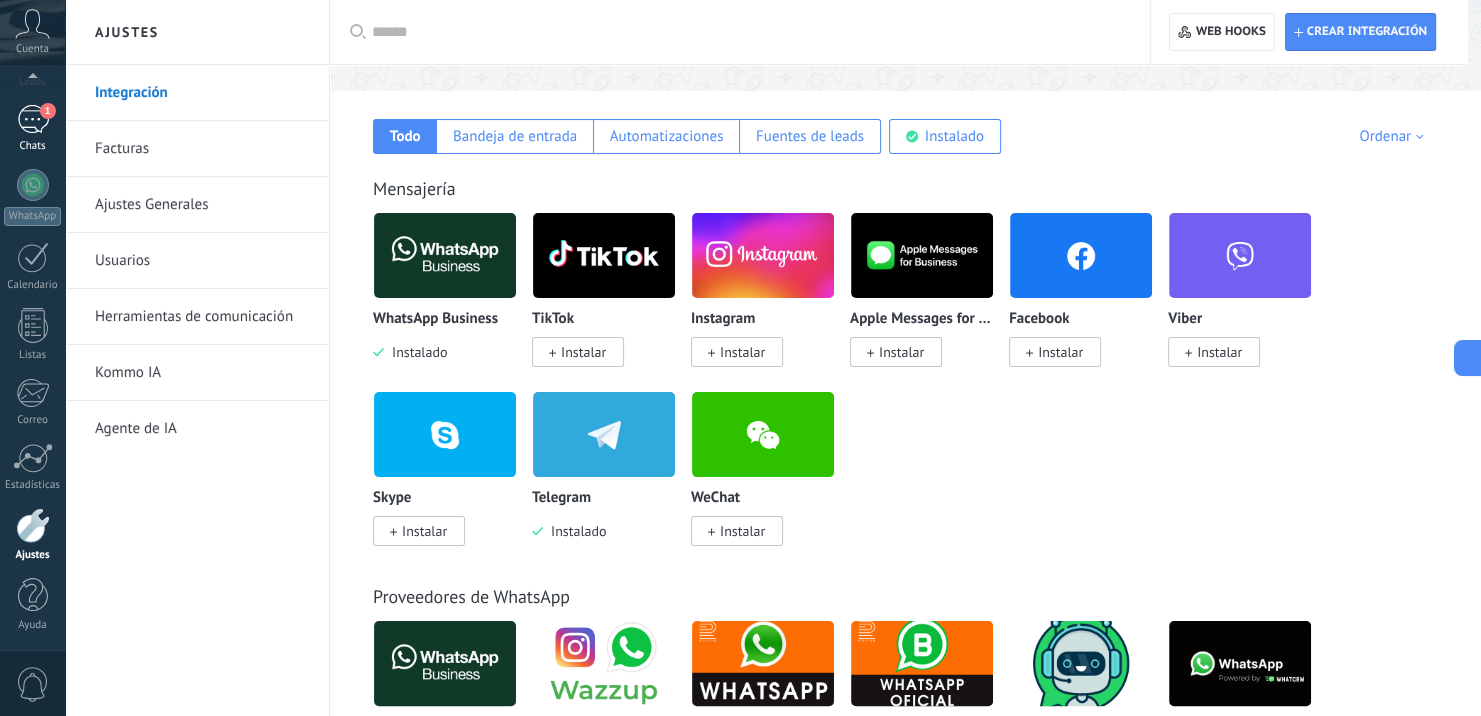 click on "1" at bounding box center [33, 119] 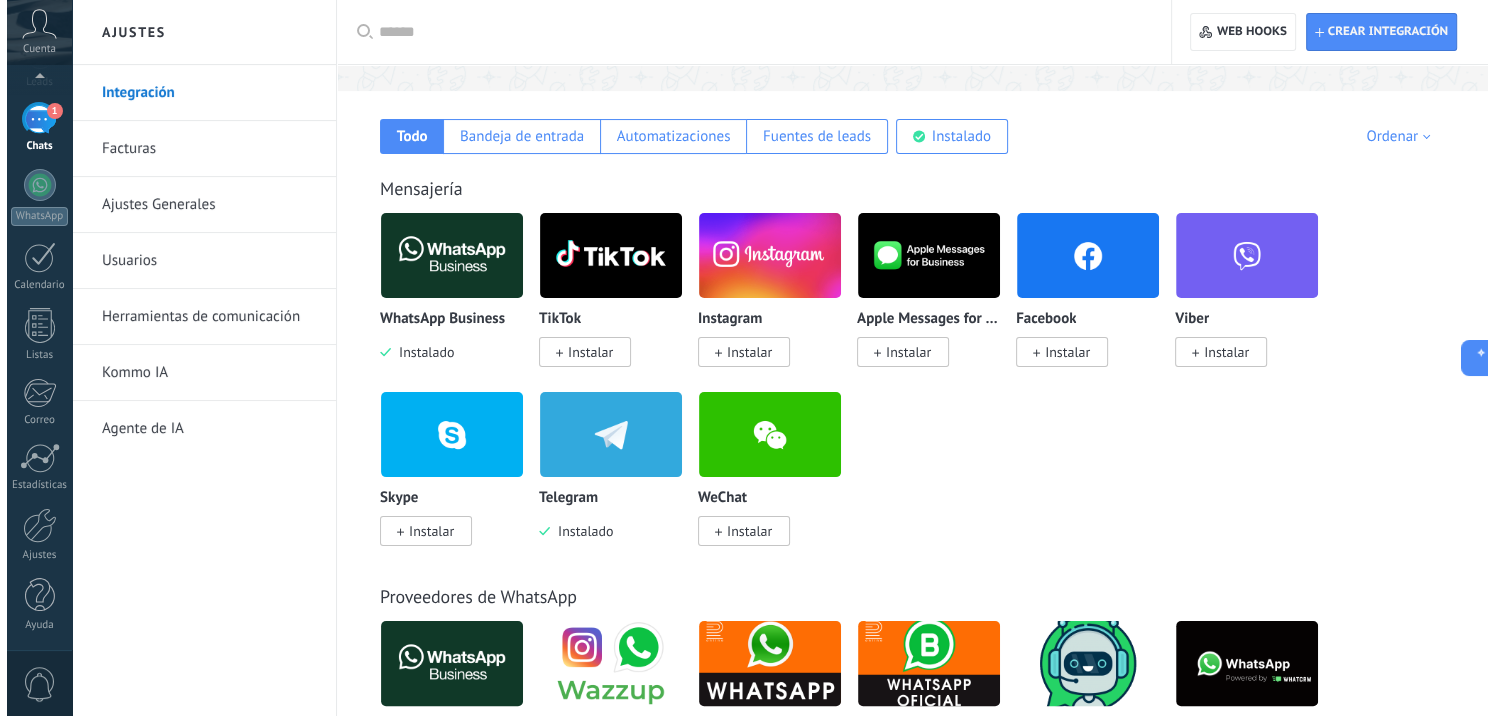 scroll, scrollTop: 0, scrollLeft: 0, axis: both 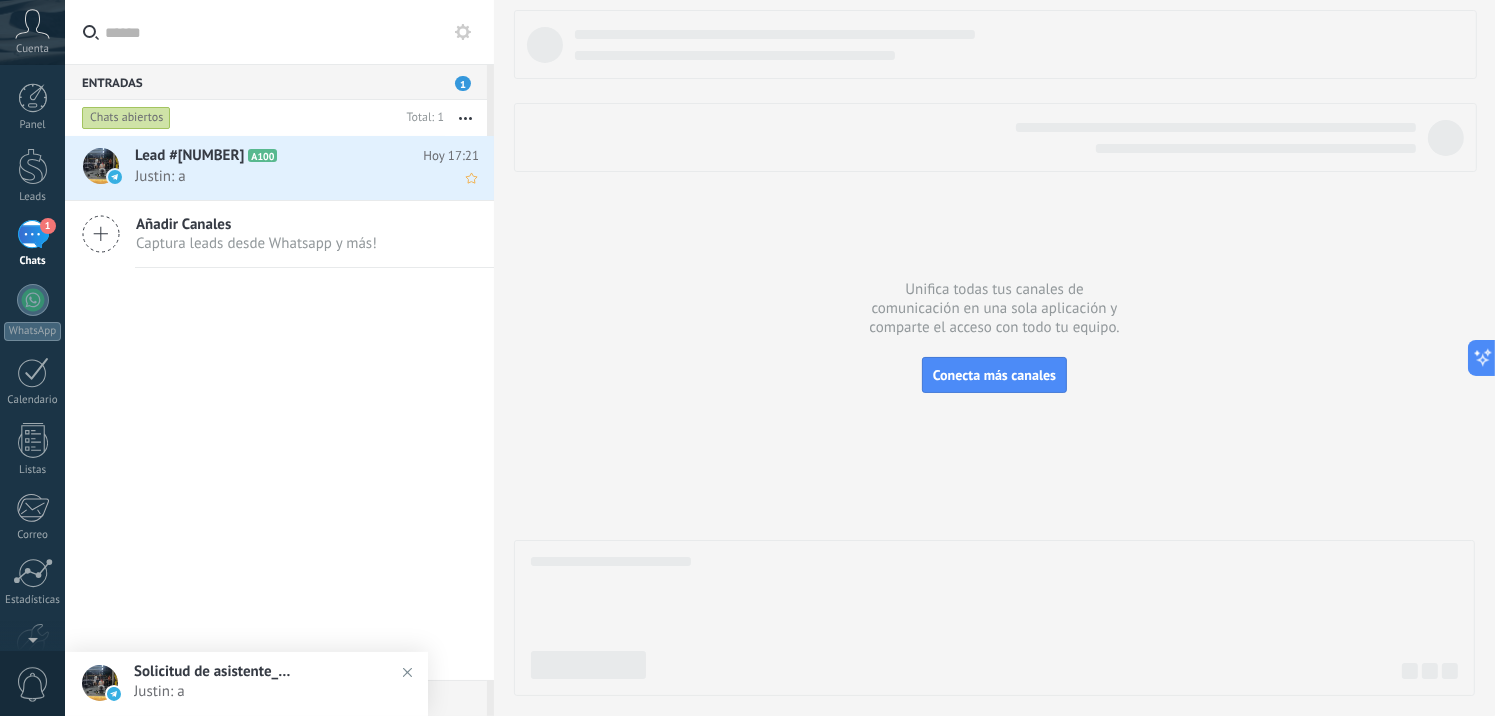 click on "Justin: a" at bounding box center (288, 176) 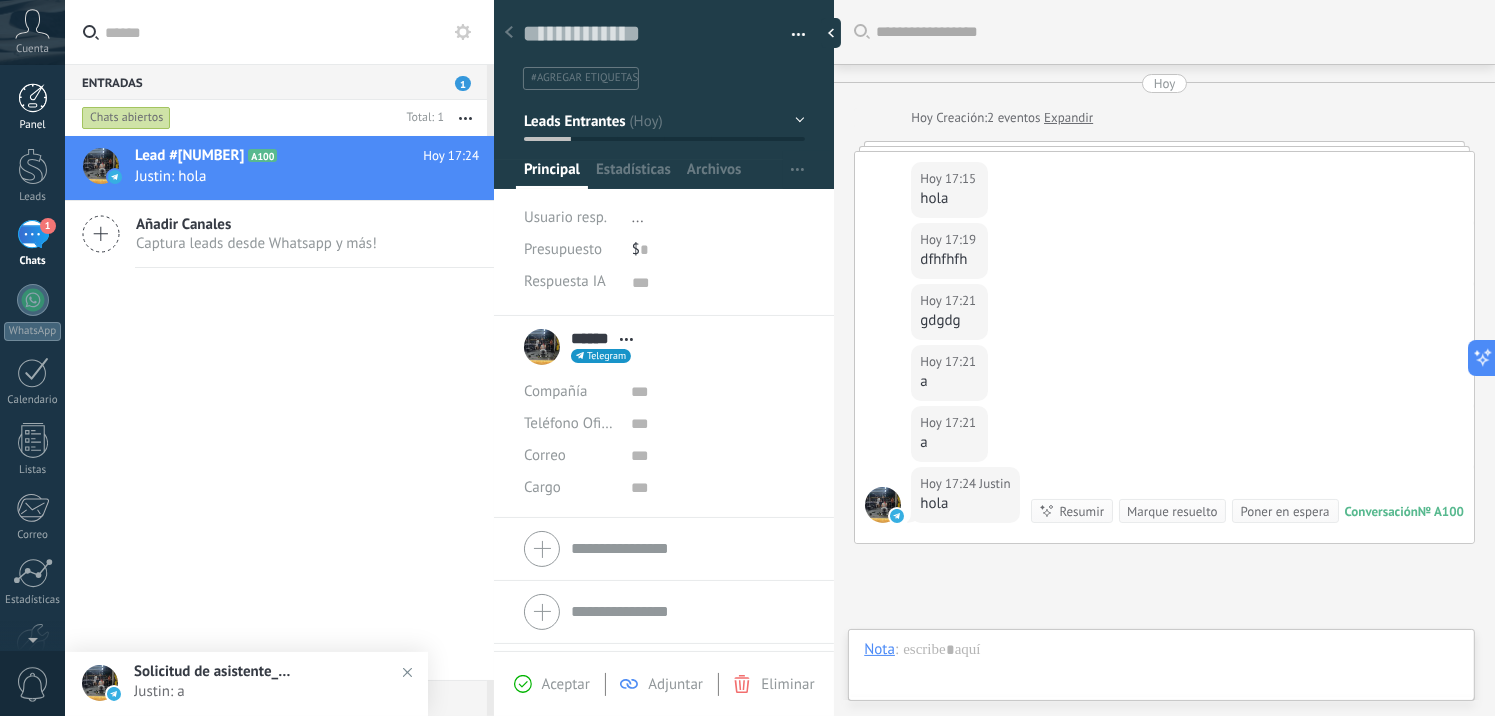 scroll, scrollTop: 20, scrollLeft: 0, axis: vertical 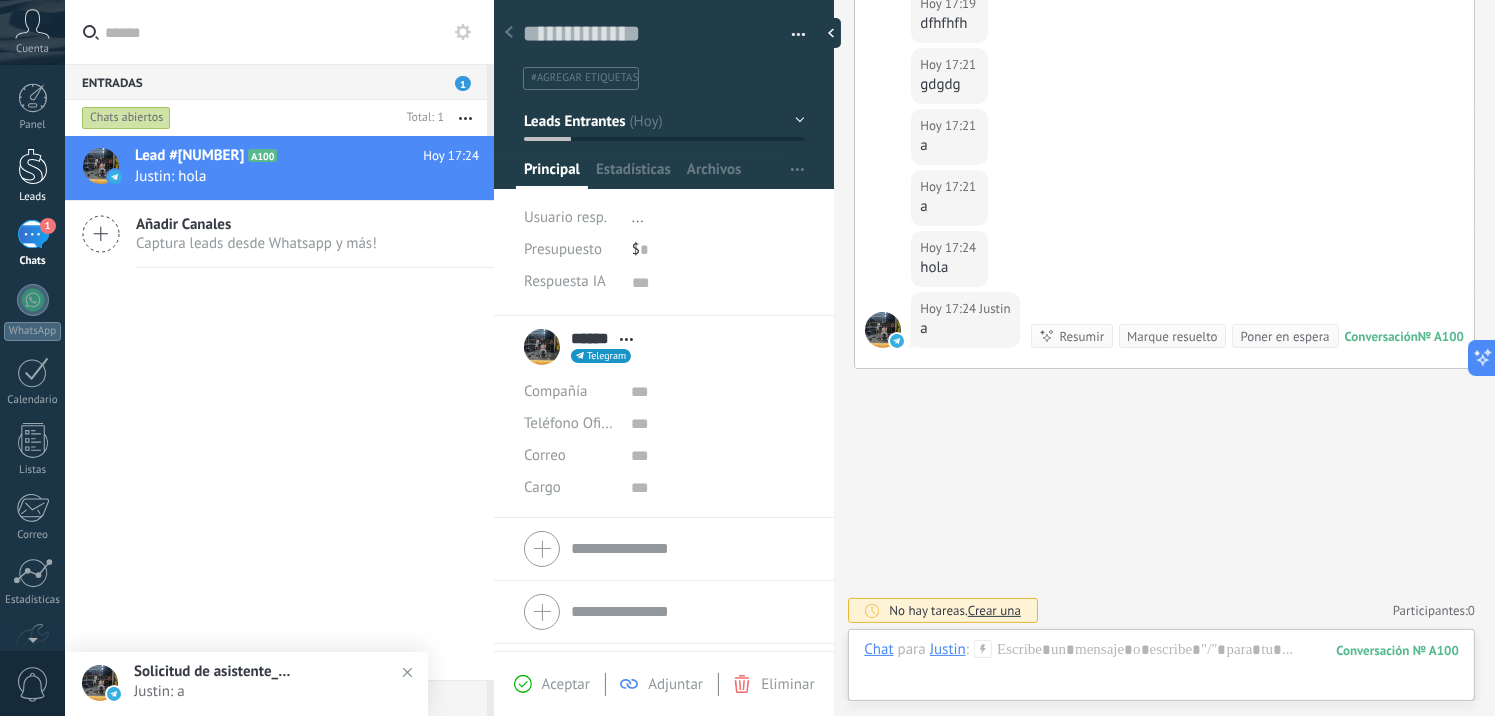 click at bounding box center [33, 166] 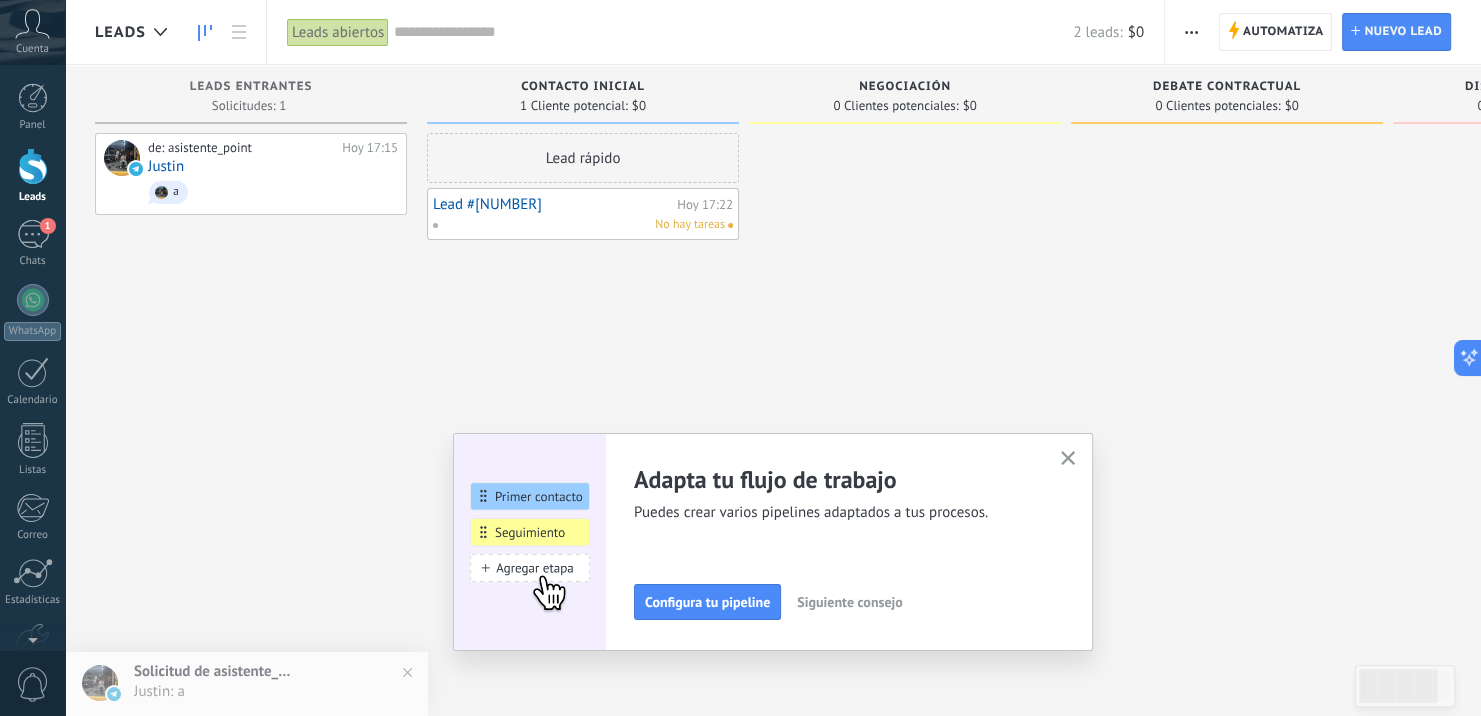click on "Lead #[NUMBER]" at bounding box center (552, 204) 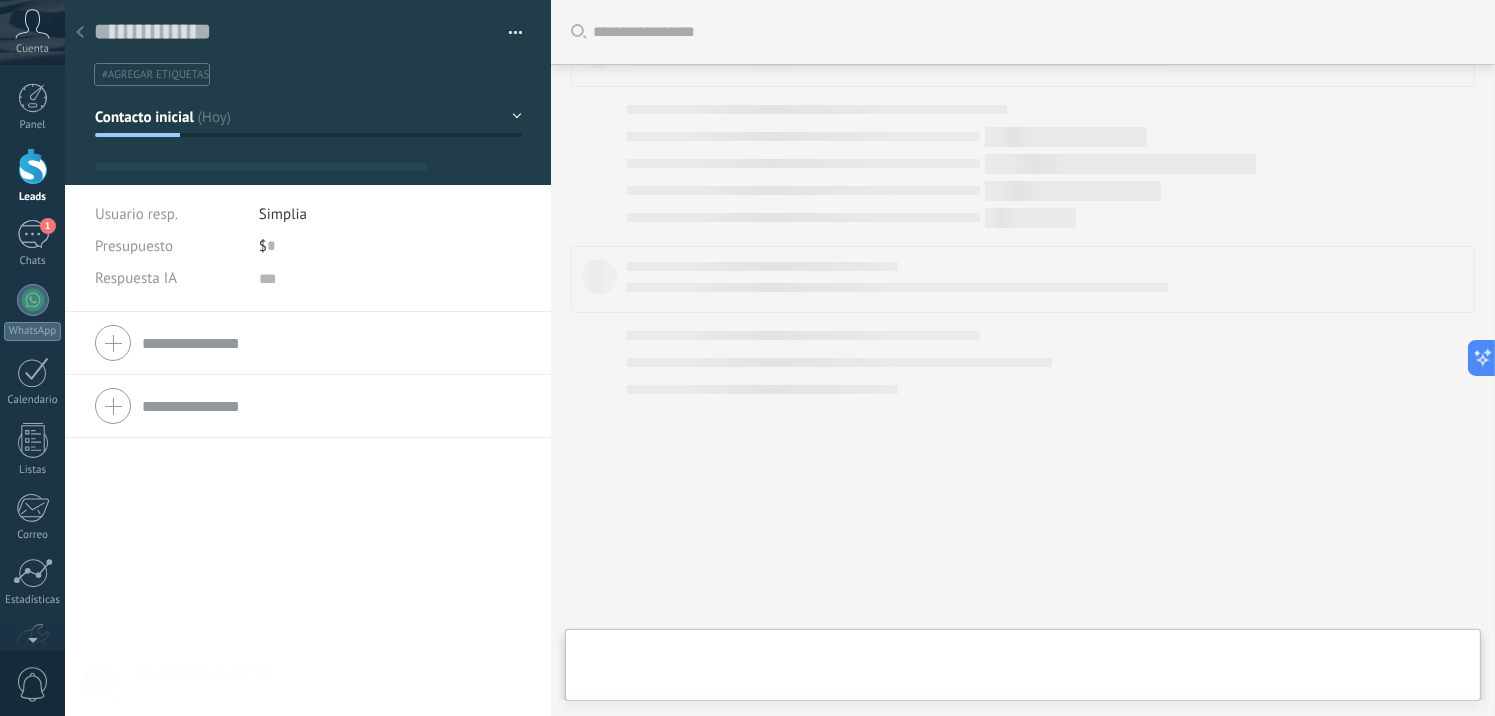 scroll, scrollTop: 20, scrollLeft: 0, axis: vertical 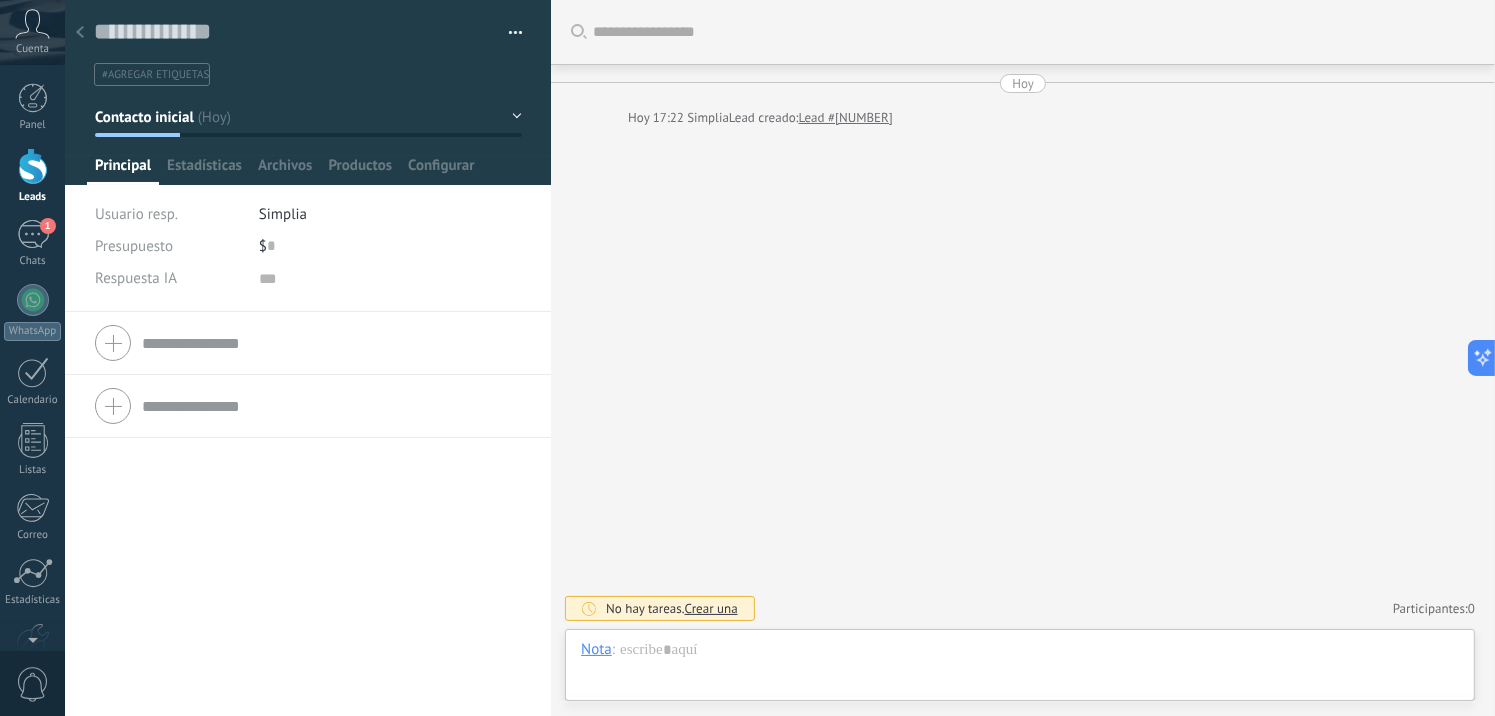 click on "Guardar y crear
Imprimir
Administrar etiquetas
Exportar a excel" at bounding box center (308, 32) 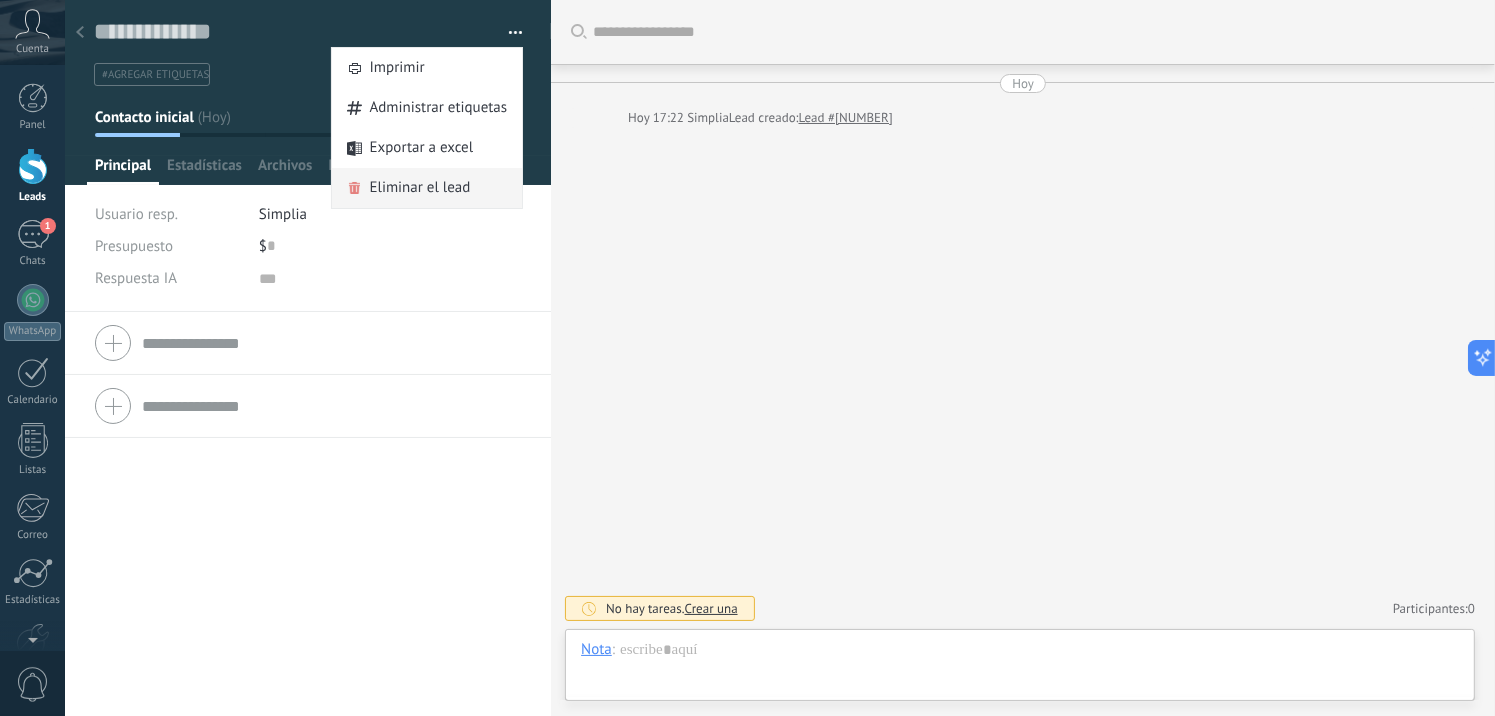 click on "Eliminar el lead" at bounding box center [420, 188] 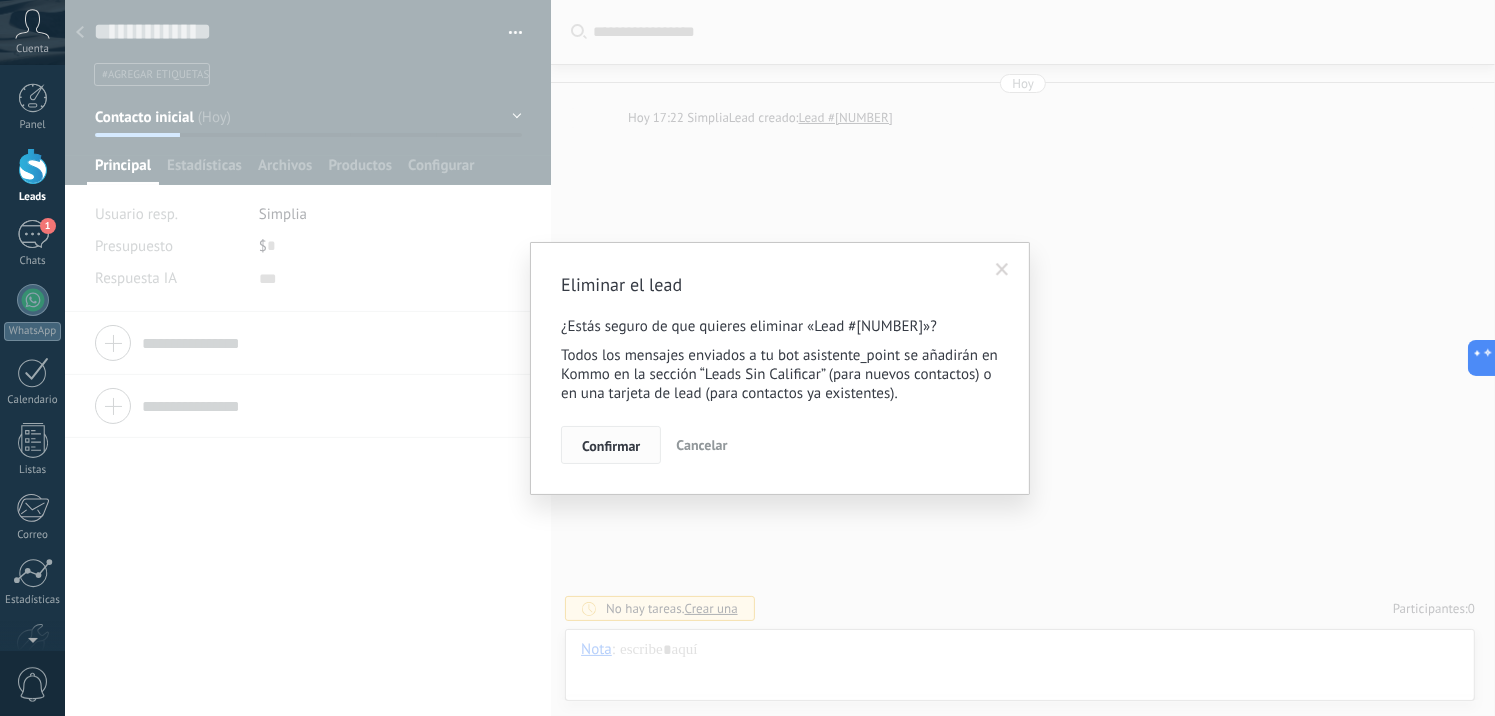 click on "Confirmar" at bounding box center [611, 445] 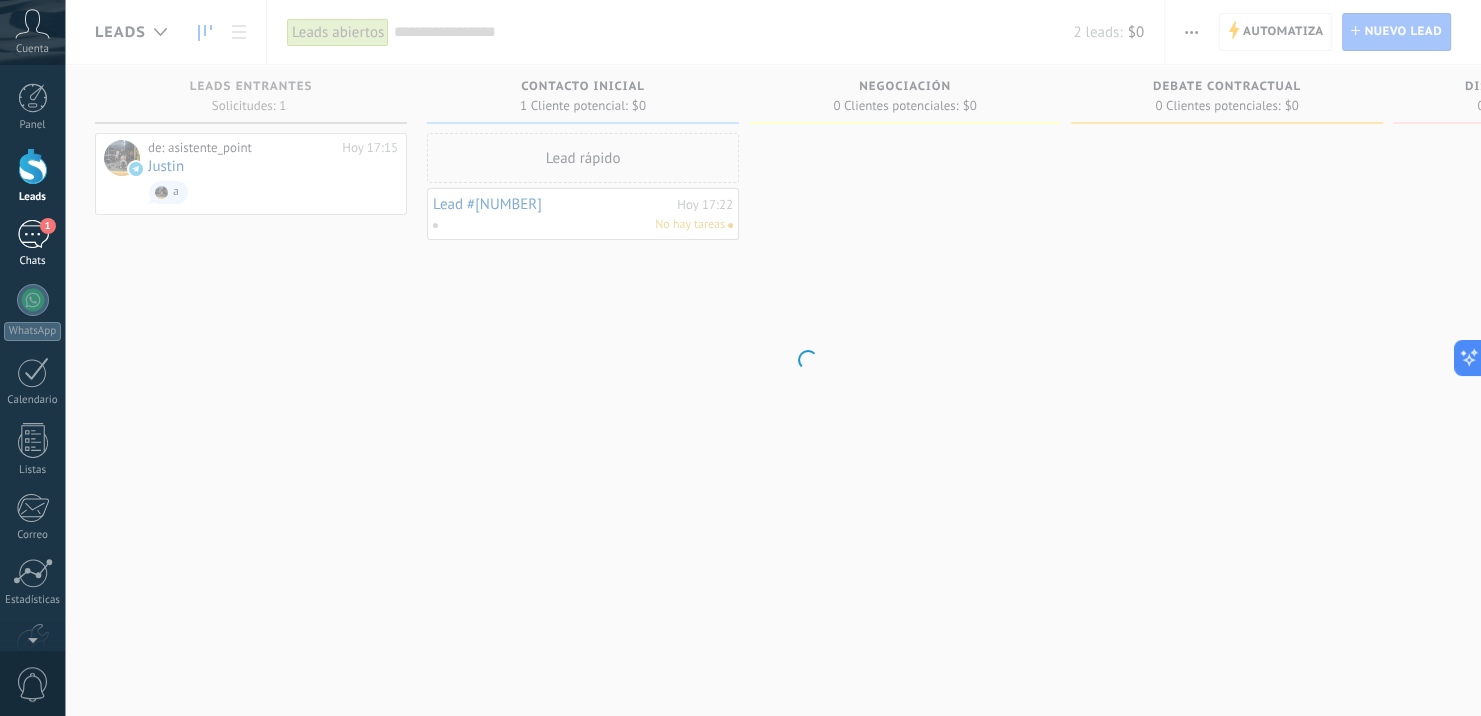 click on "1" at bounding box center (48, 226) 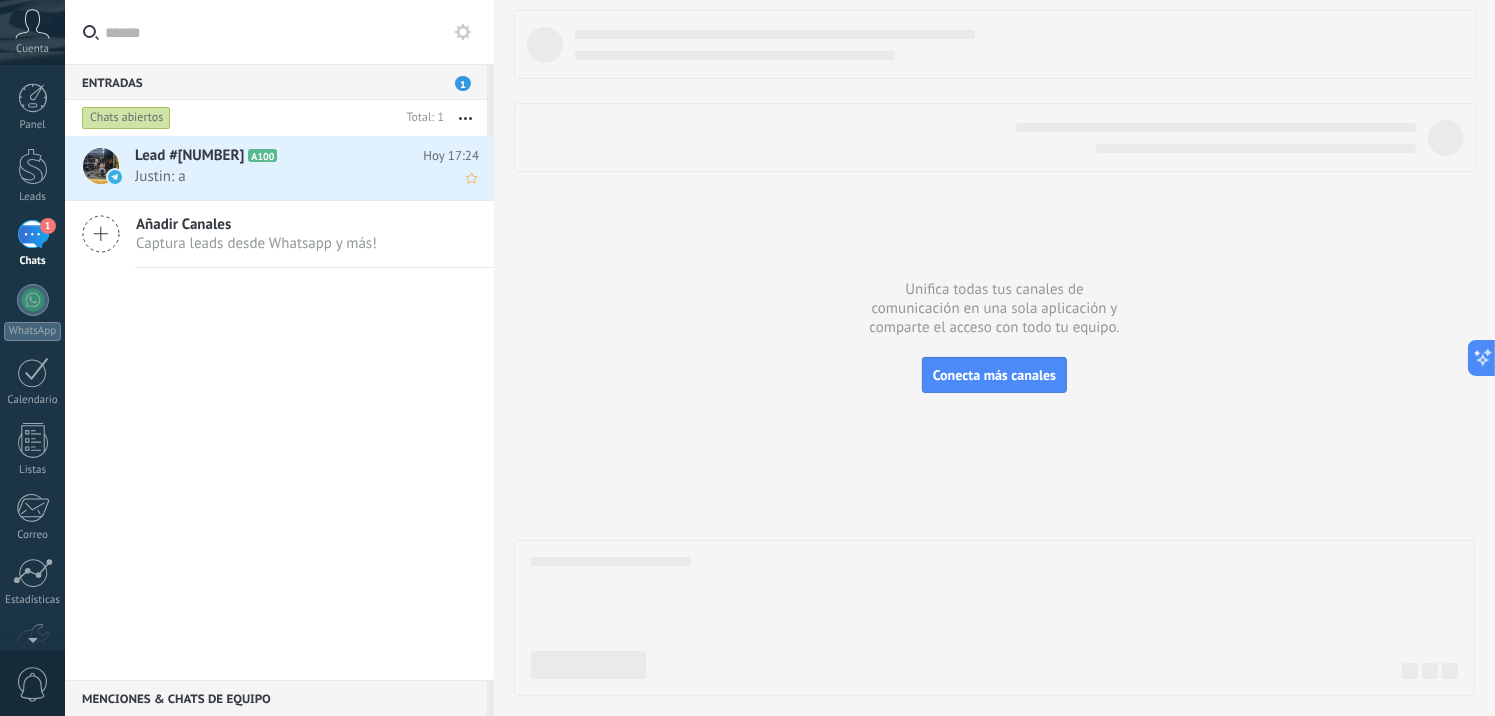 click on "Justin: a" at bounding box center [288, 176] 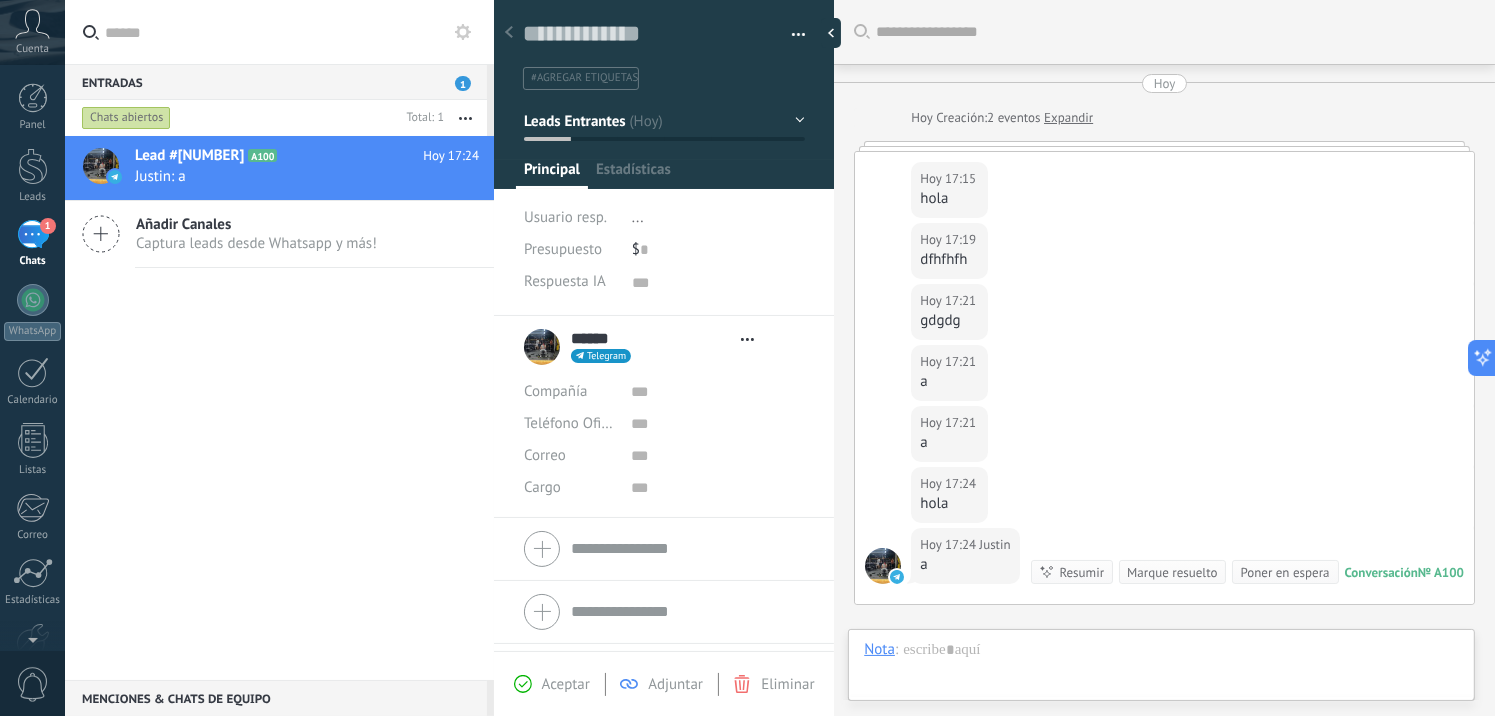 scroll, scrollTop: 20, scrollLeft: 0, axis: vertical 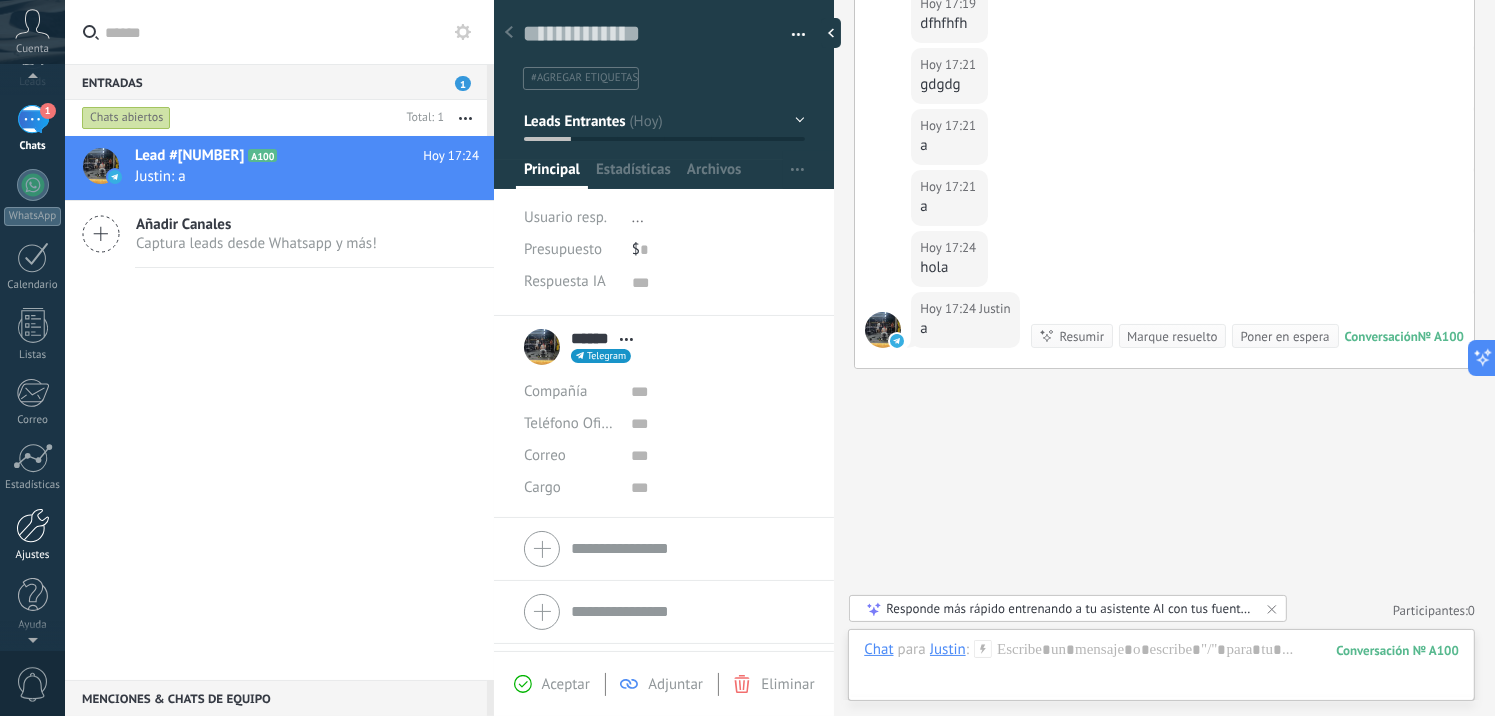 click at bounding box center (33, 525) 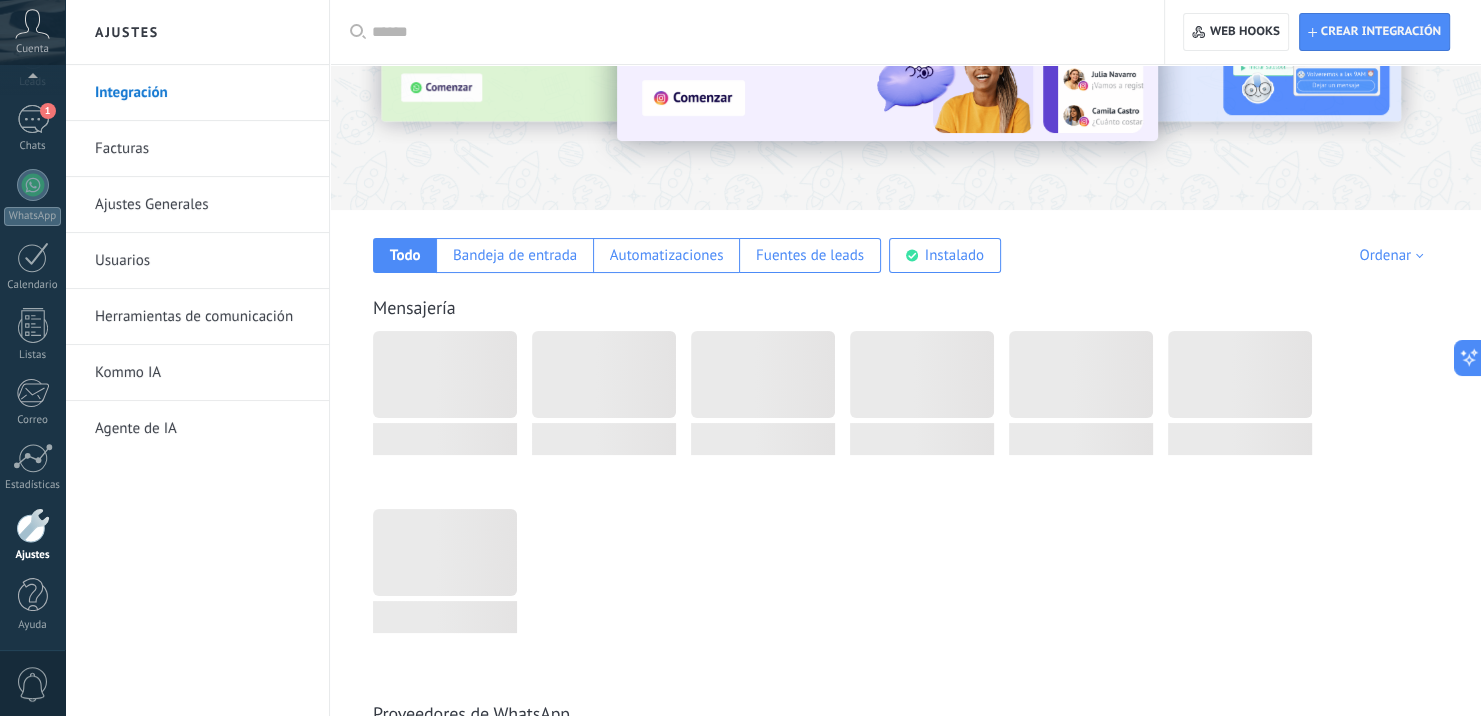 scroll, scrollTop: 600, scrollLeft: 0, axis: vertical 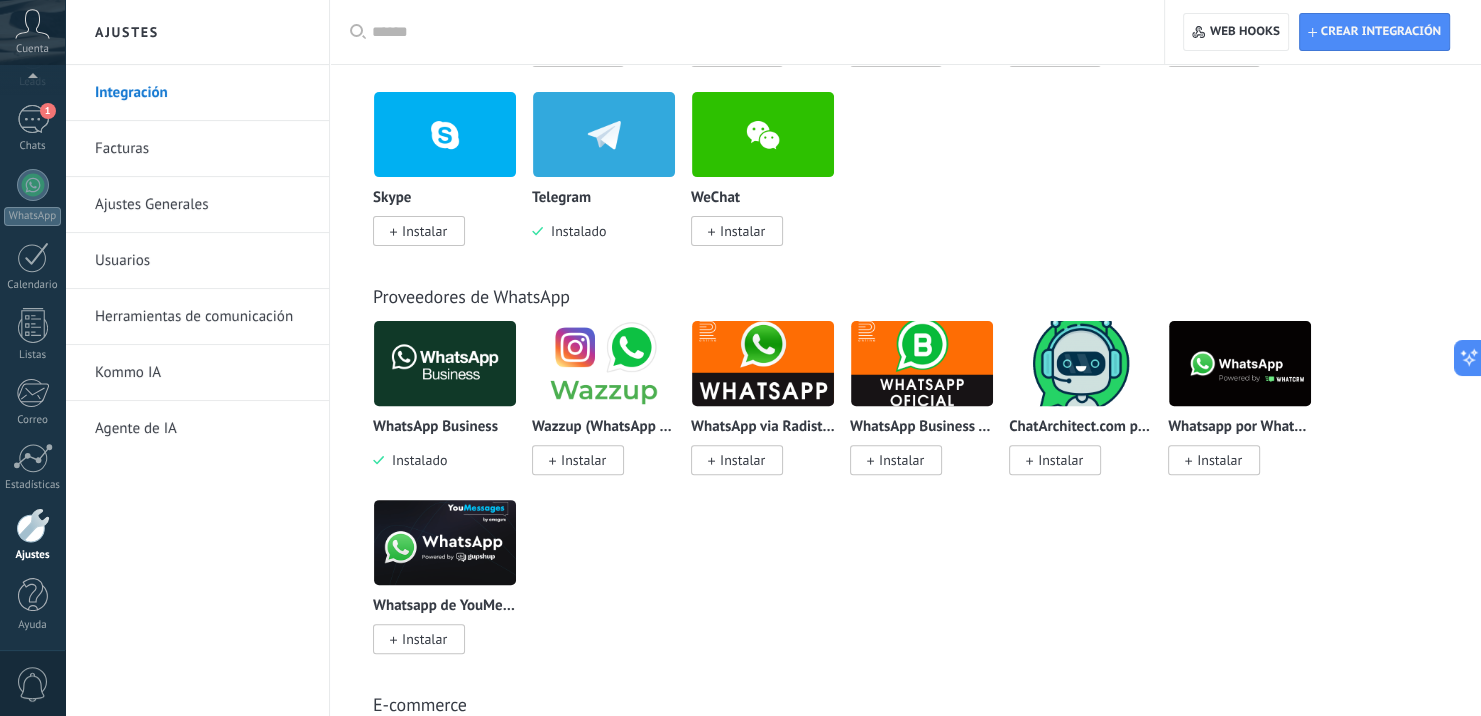 click on "Herramientas de comunicación" at bounding box center [202, 317] 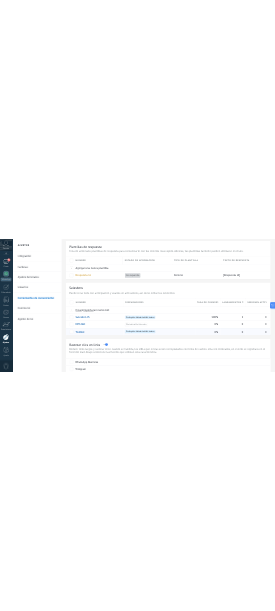 scroll, scrollTop: 200, scrollLeft: 0, axis: vertical 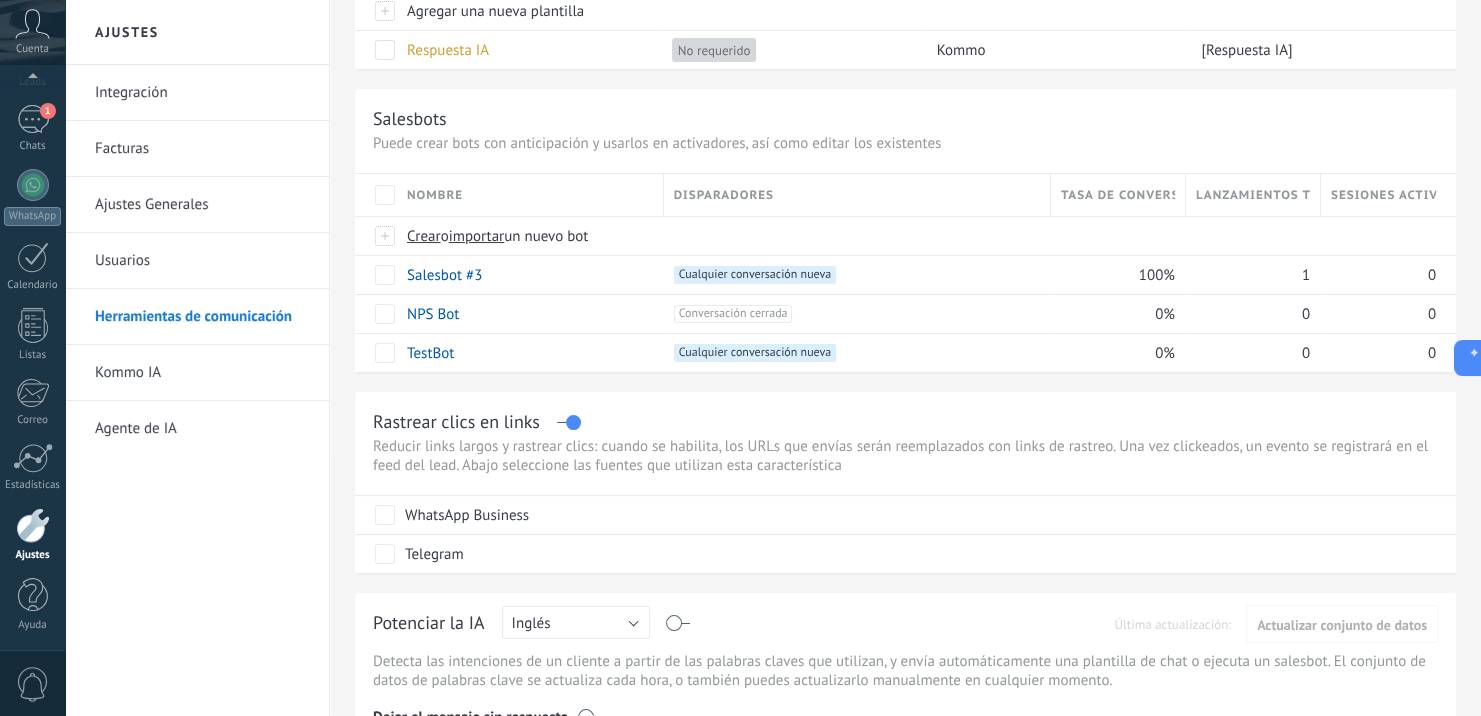drag, startPoint x: 483, startPoint y: 276, endPoint x: 276, endPoint y: 324, distance: 212.49236 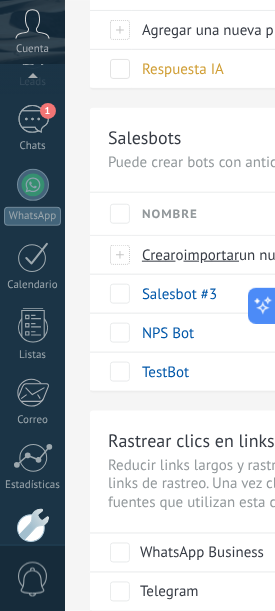 scroll, scrollTop: 19, scrollLeft: 0, axis: vertical 